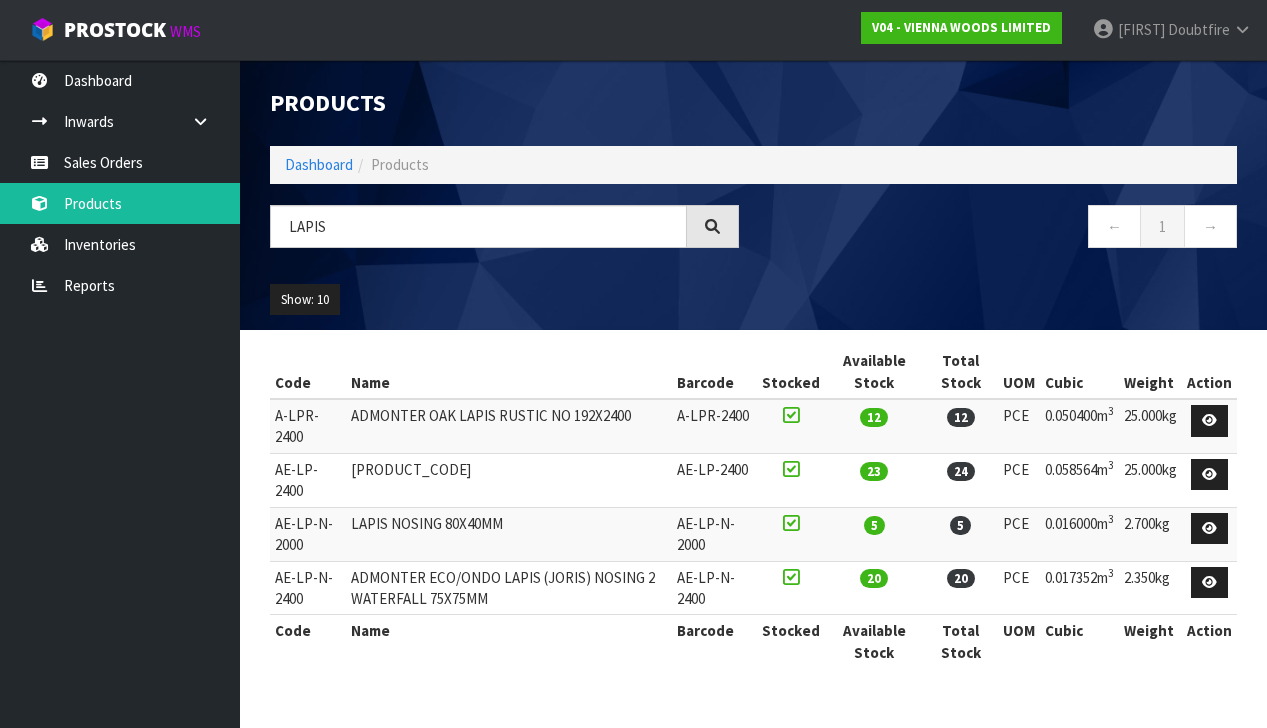 scroll, scrollTop: 0, scrollLeft: 0, axis: both 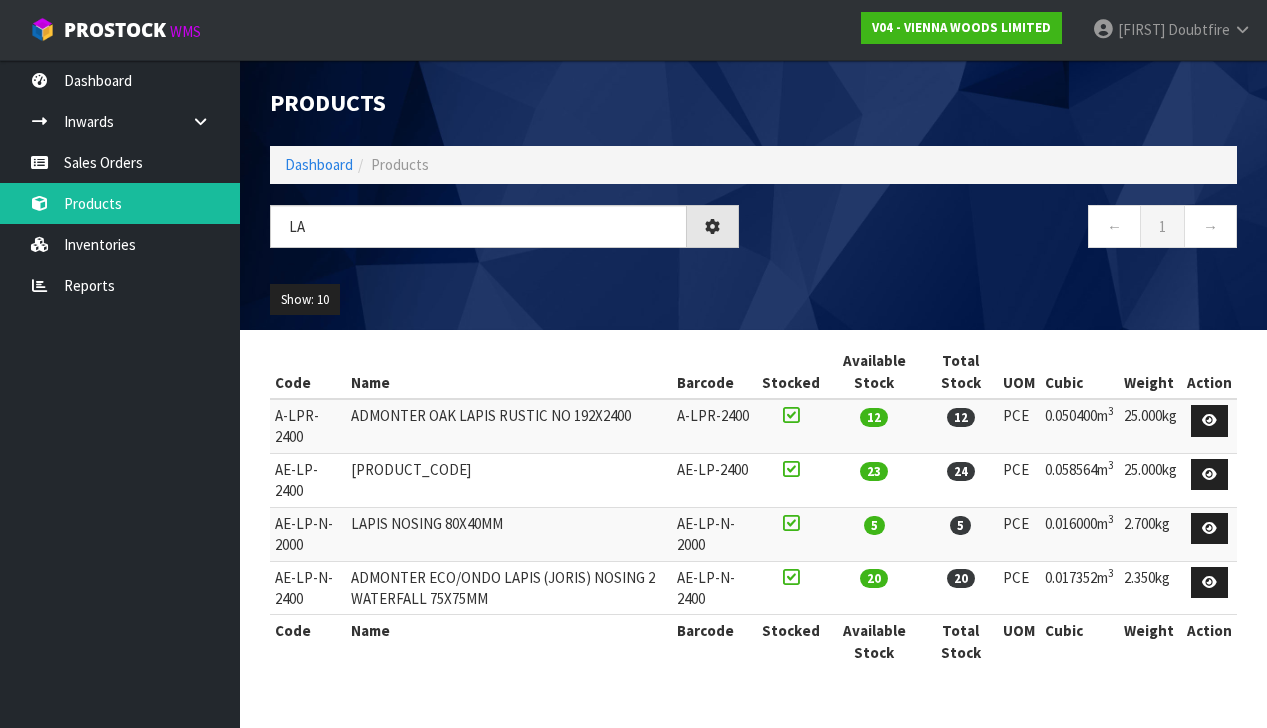 type on "L" 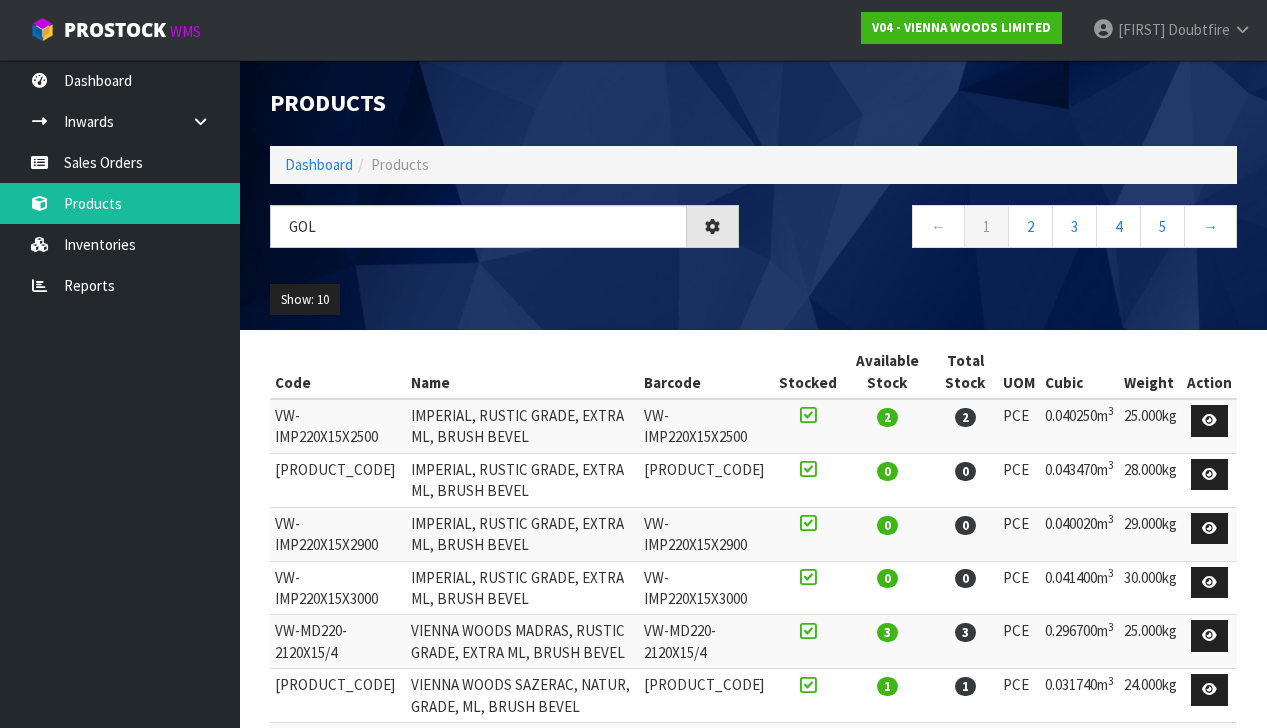 type on "GOL" 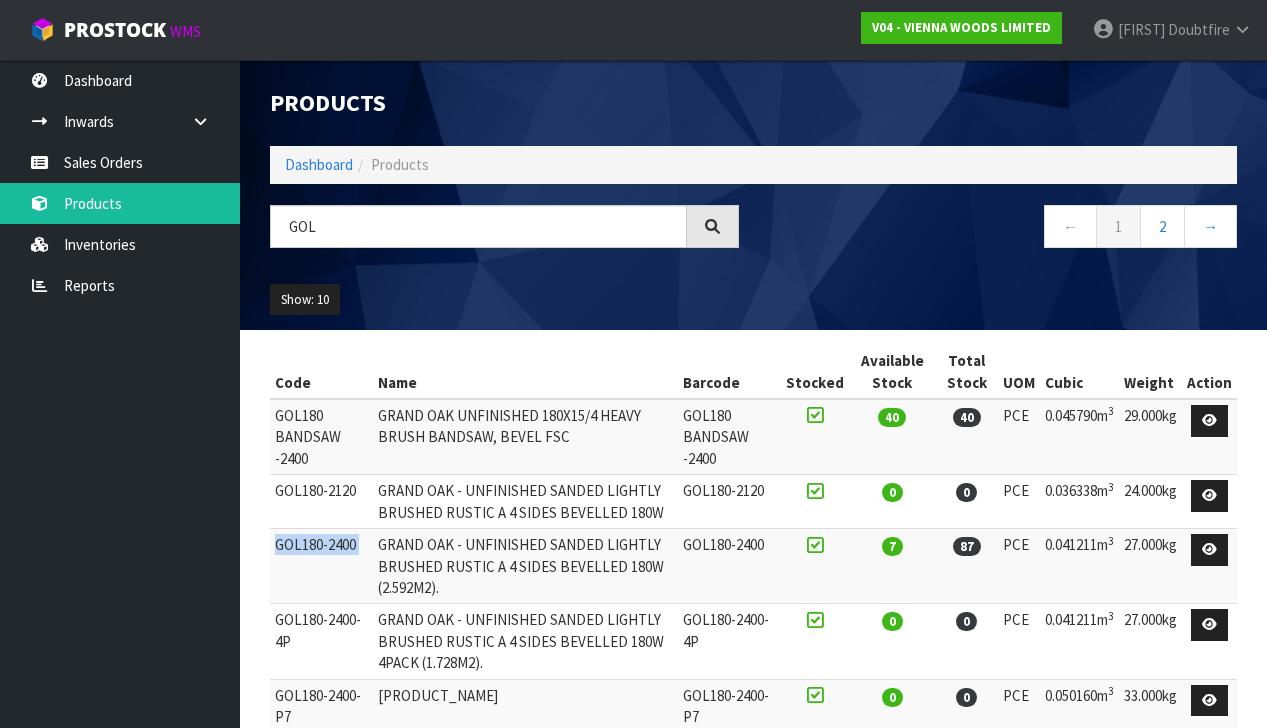 drag, startPoint x: 277, startPoint y: 539, endPoint x: 370, endPoint y: 539, distance: 93 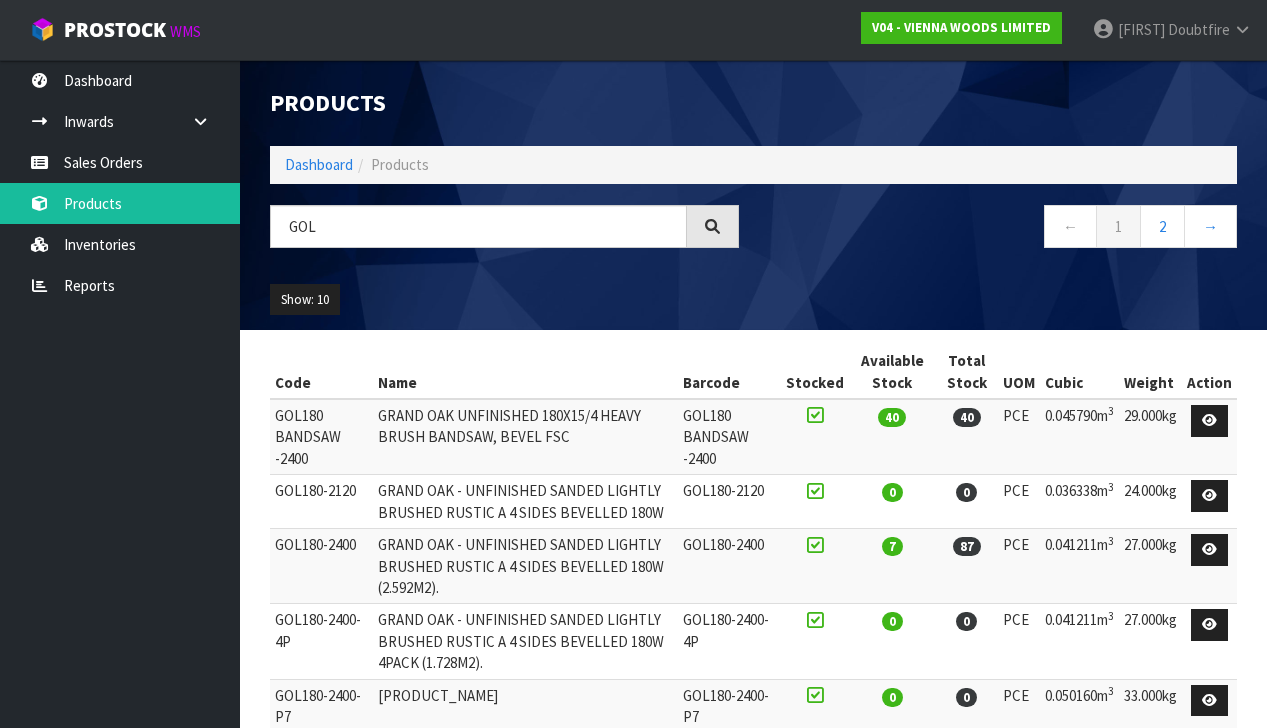 click on "GRAND OAK - UNFINISHED SANDED LIGHTLY BRUSHED RUSTIC A 4 SIDES BEVELLED  180W (2.592M2)." at bounding box center [525, 566] 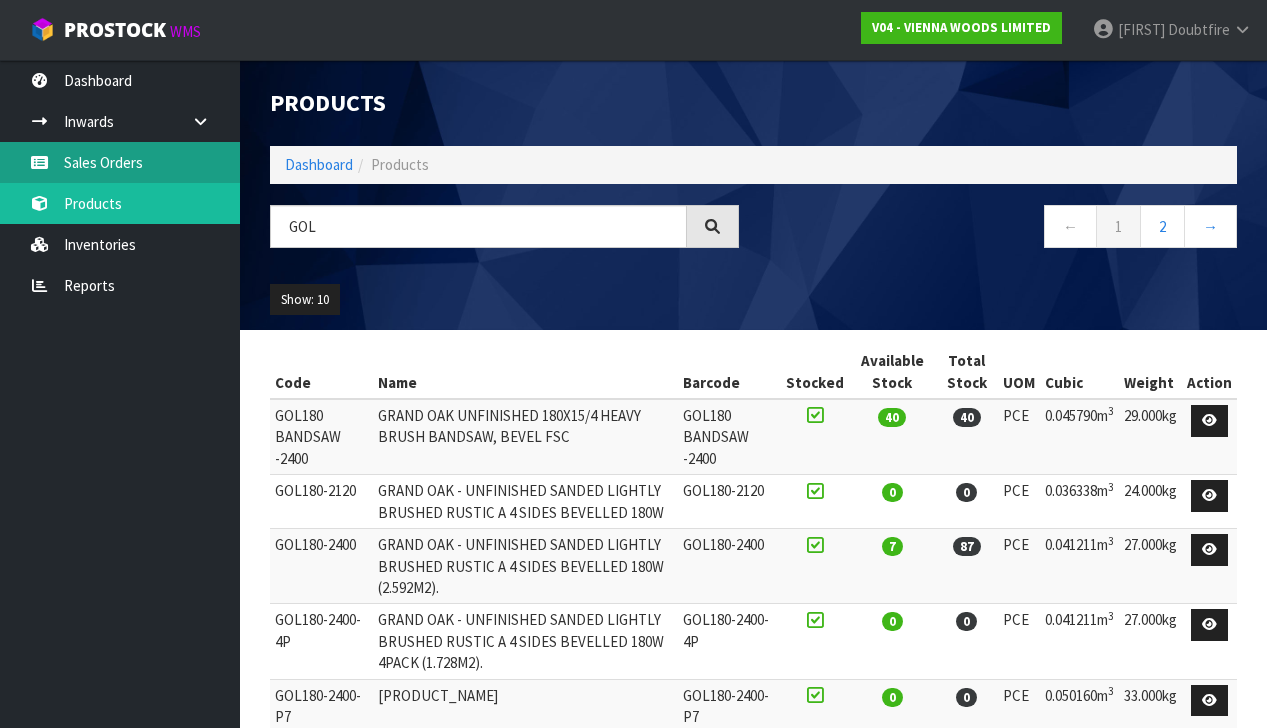 click on "Sales Orders" at bounding box center [120, 162] 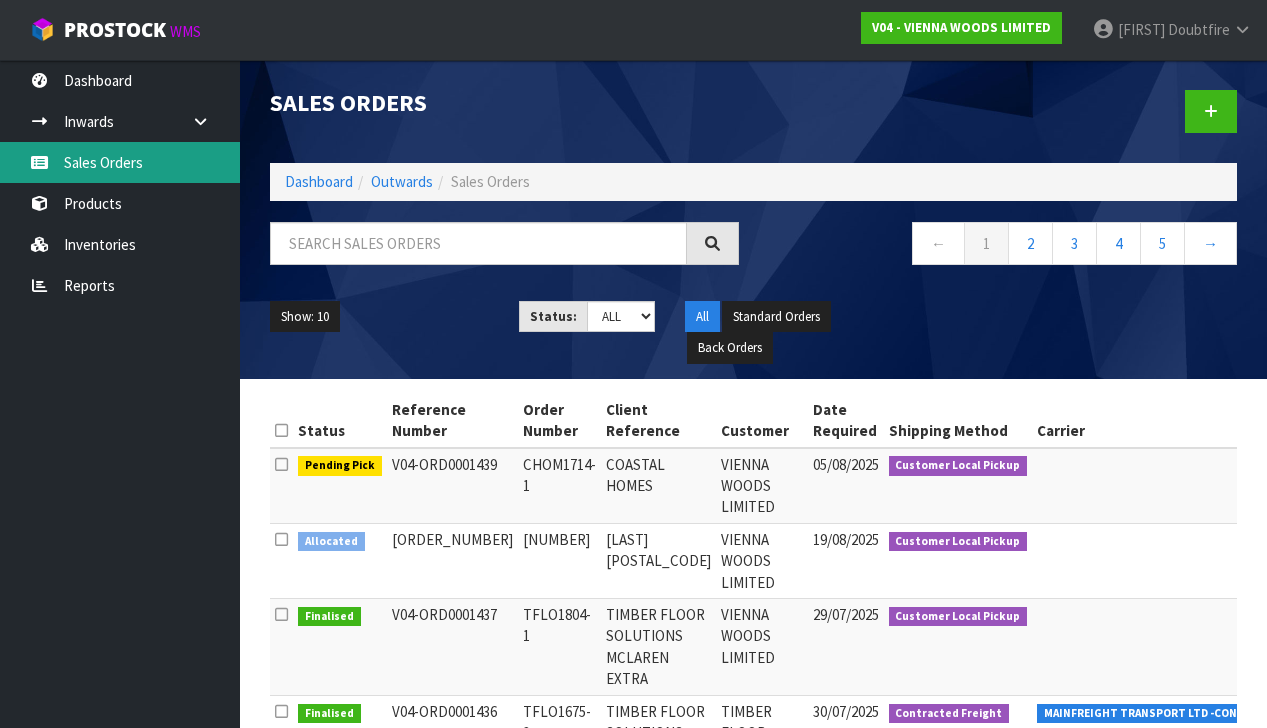 click on "Sales Orders" at bounding box center (120, 162) 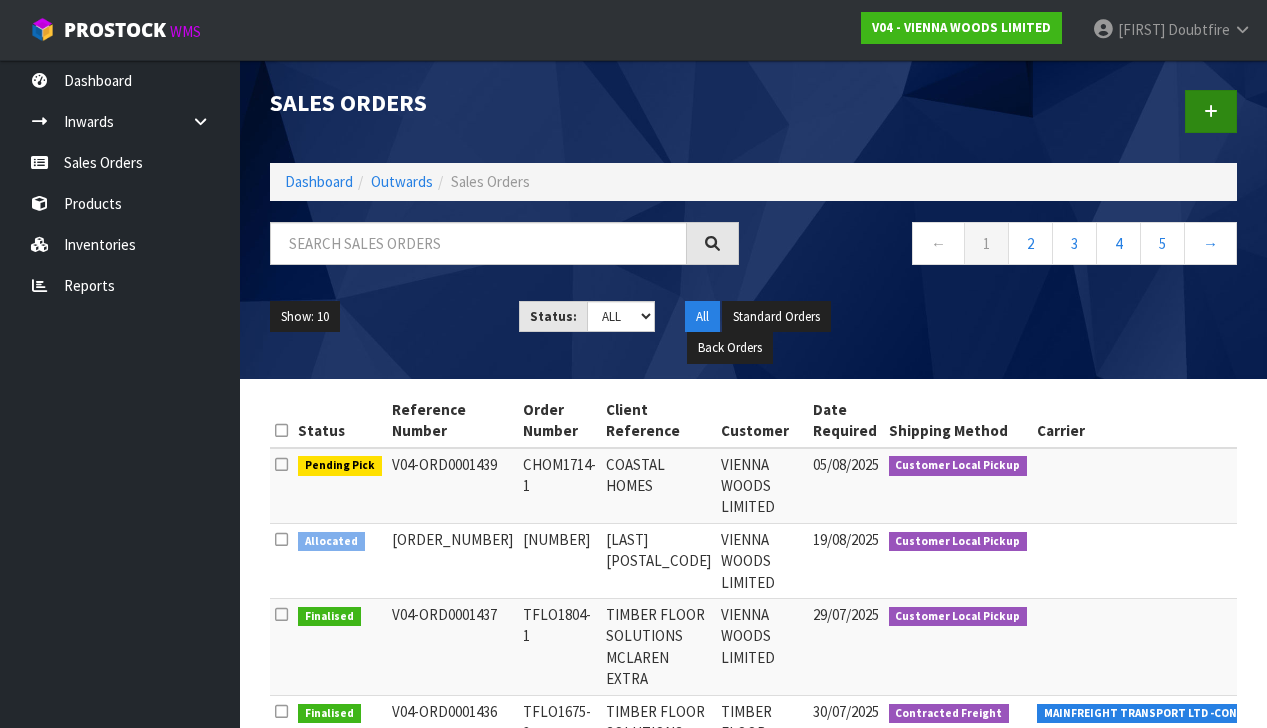 click at bounding box center (1211, 111) 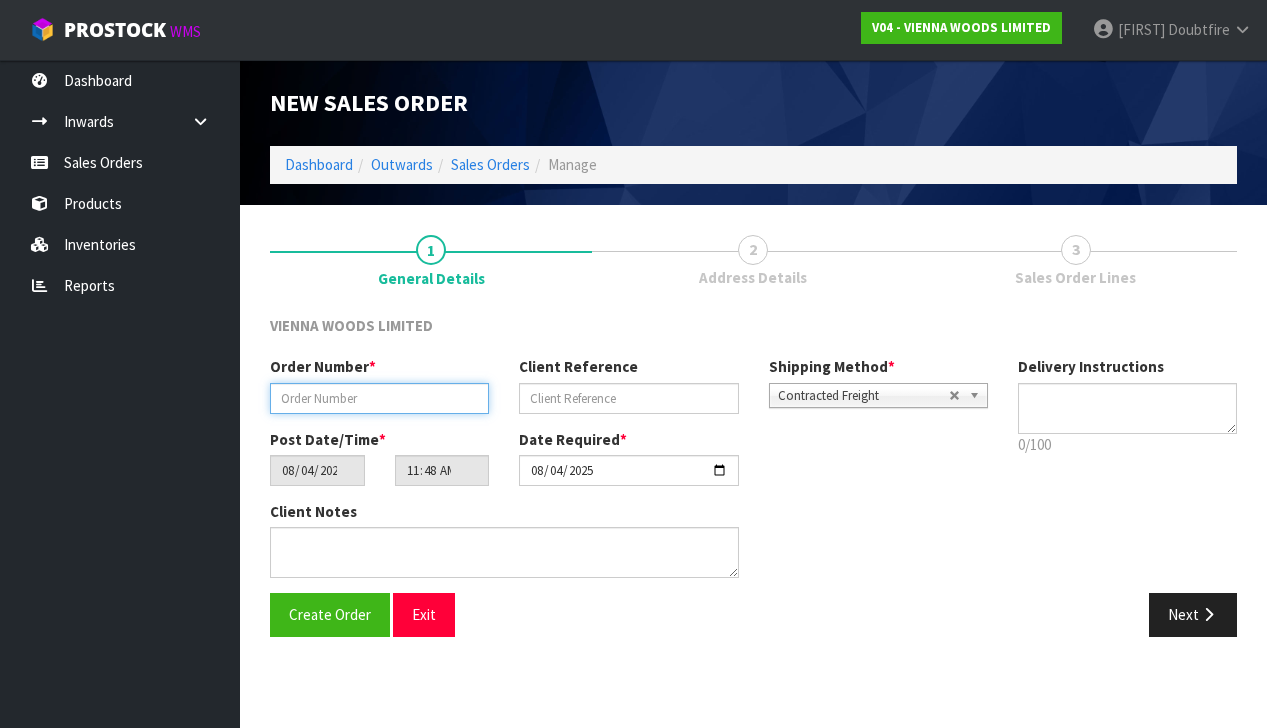 paste on "FFLO721-16" 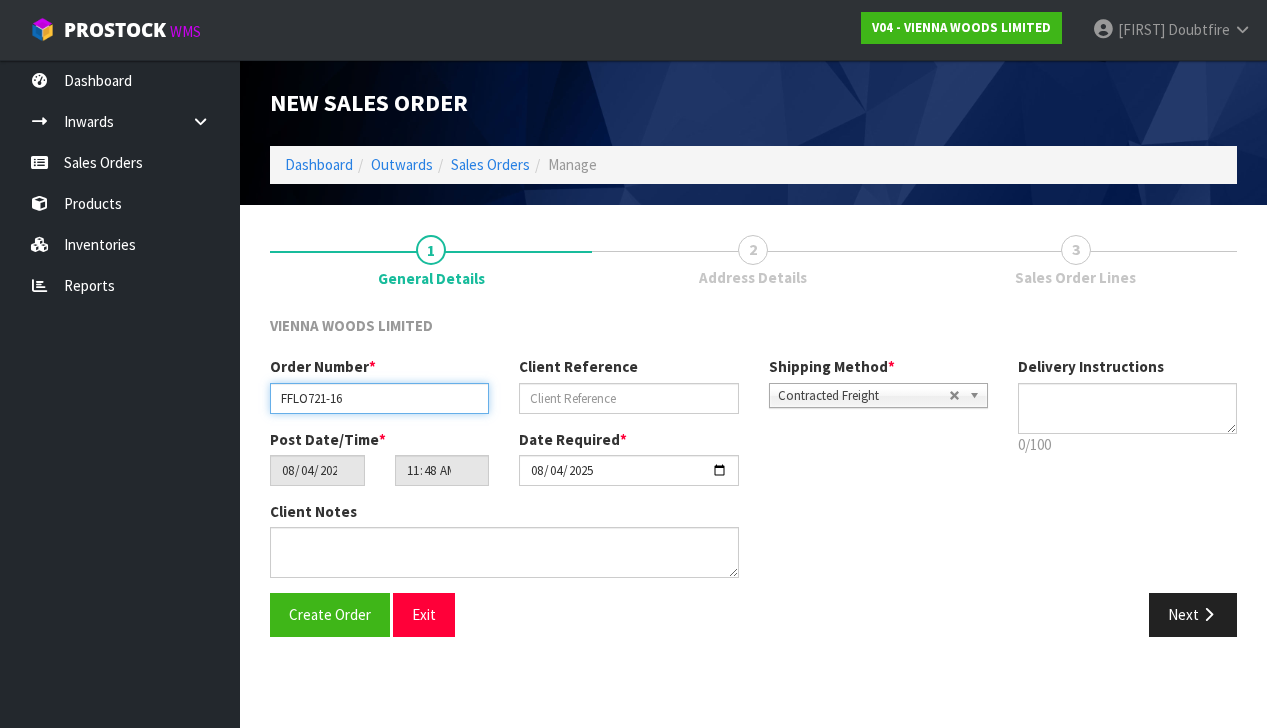 type on "FFLO721-16" 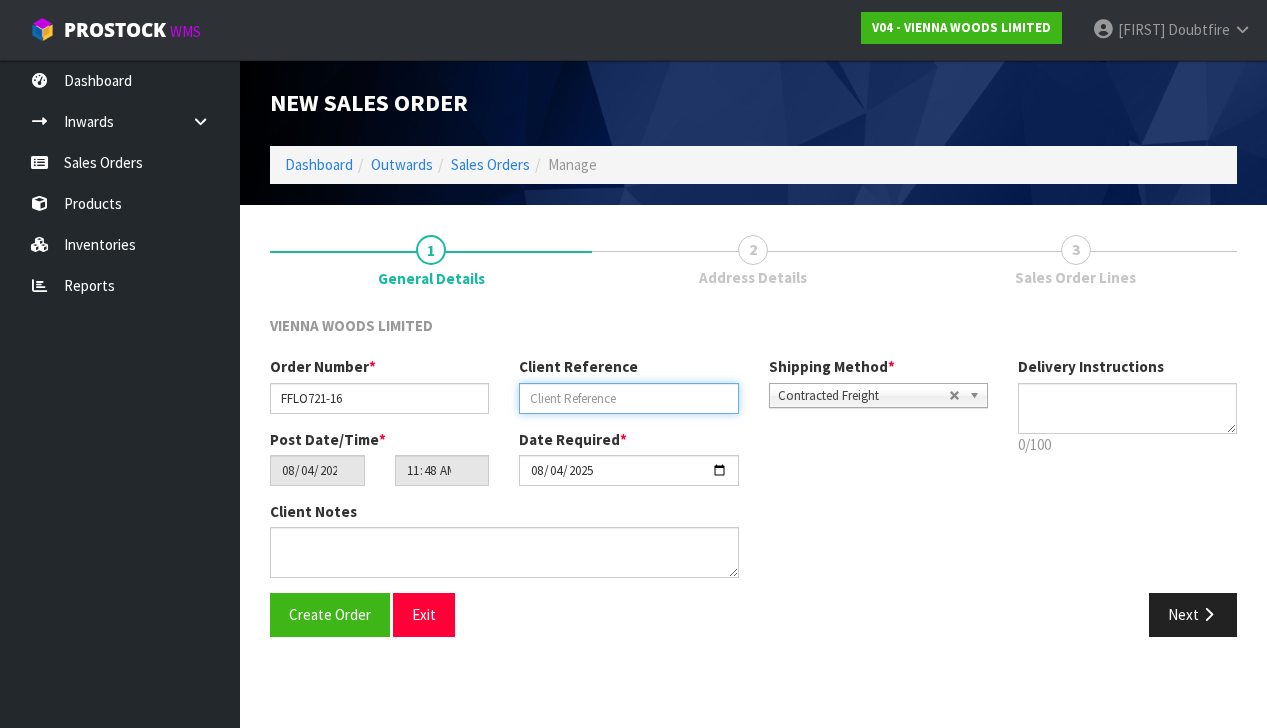 click at bounding box center (628, 398) 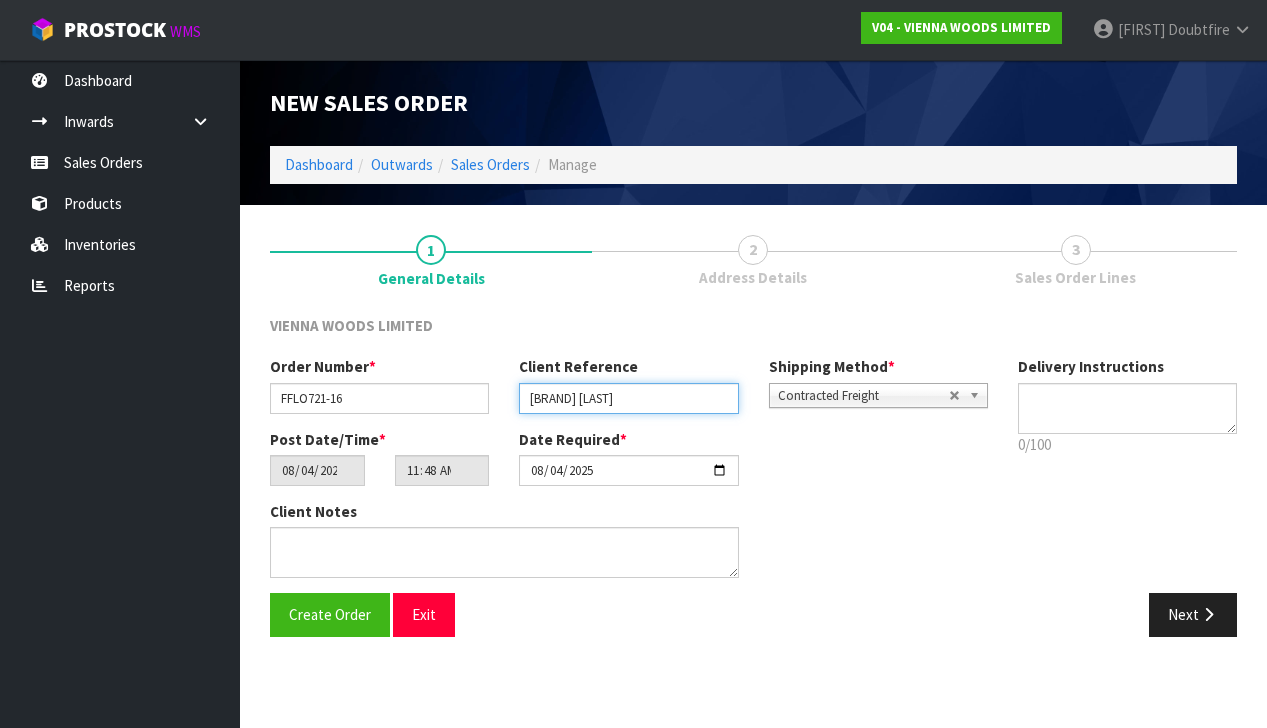 type on "FINESSE FLOORS HARTLEY" 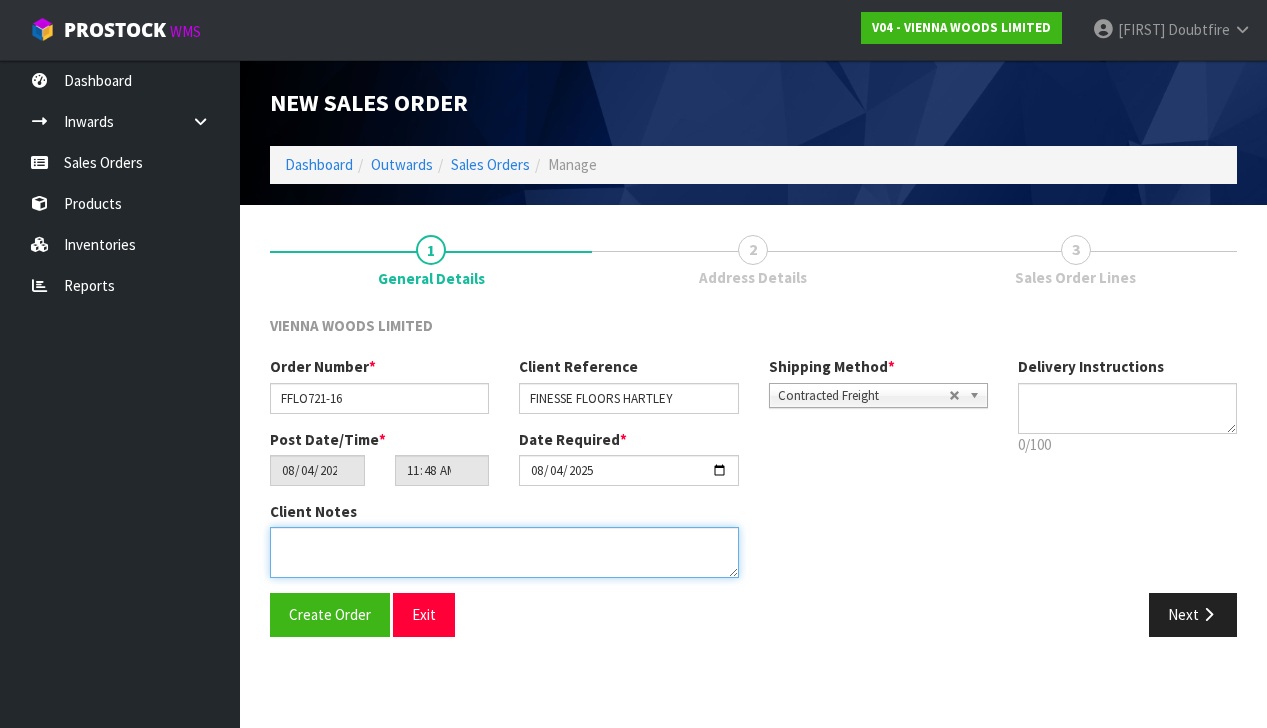click at bounding box center (504, 552) 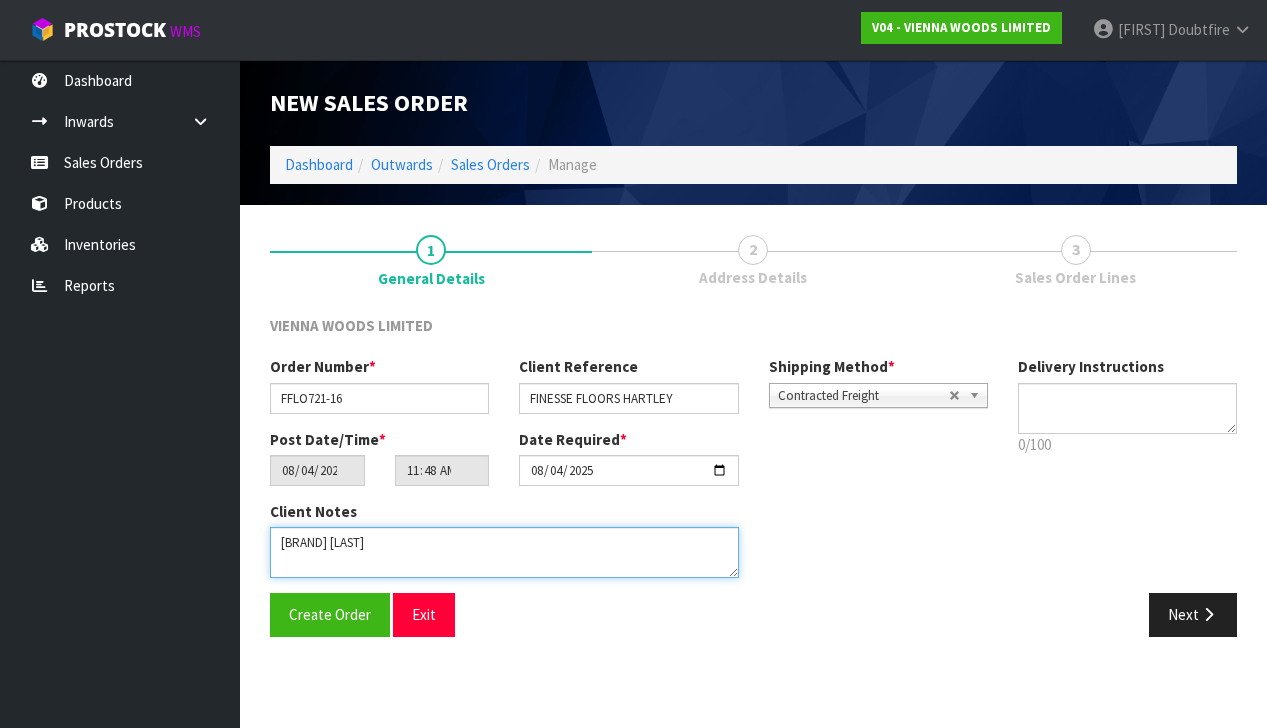 type on "FINESSE FLOORS HARTLEY" 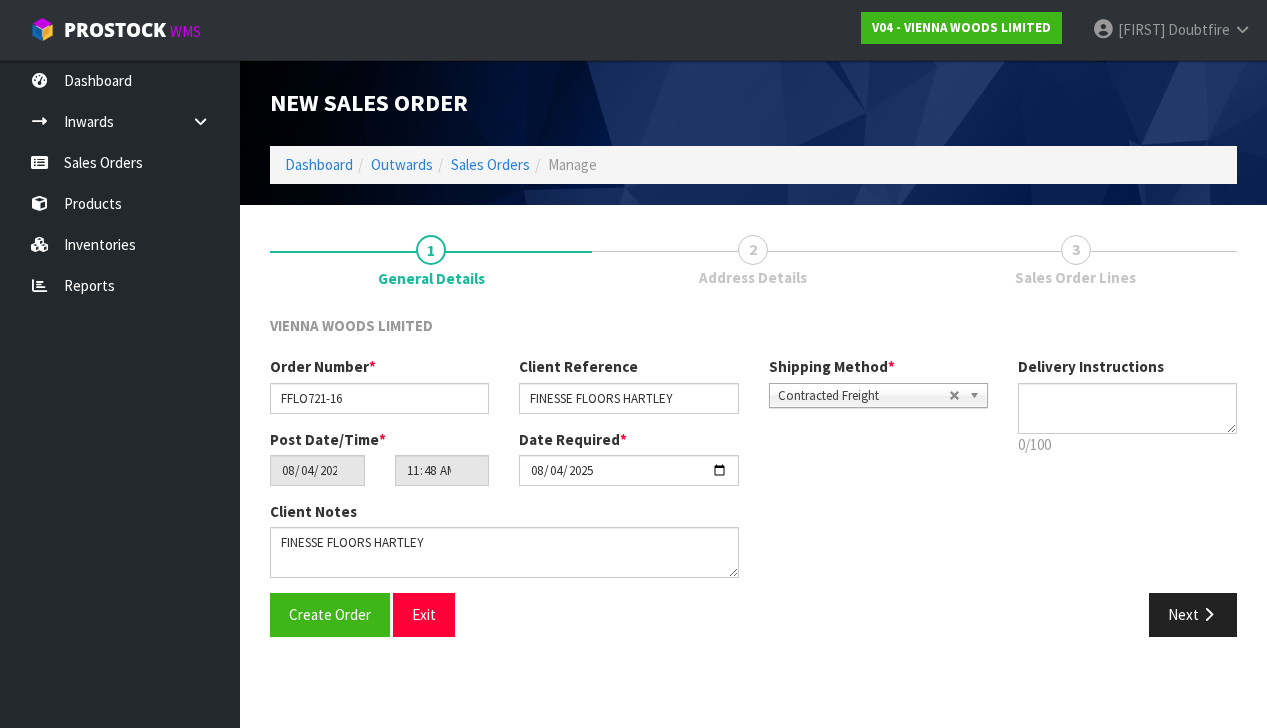 click on "Contracted Freight" at bounding box center (863, 396) 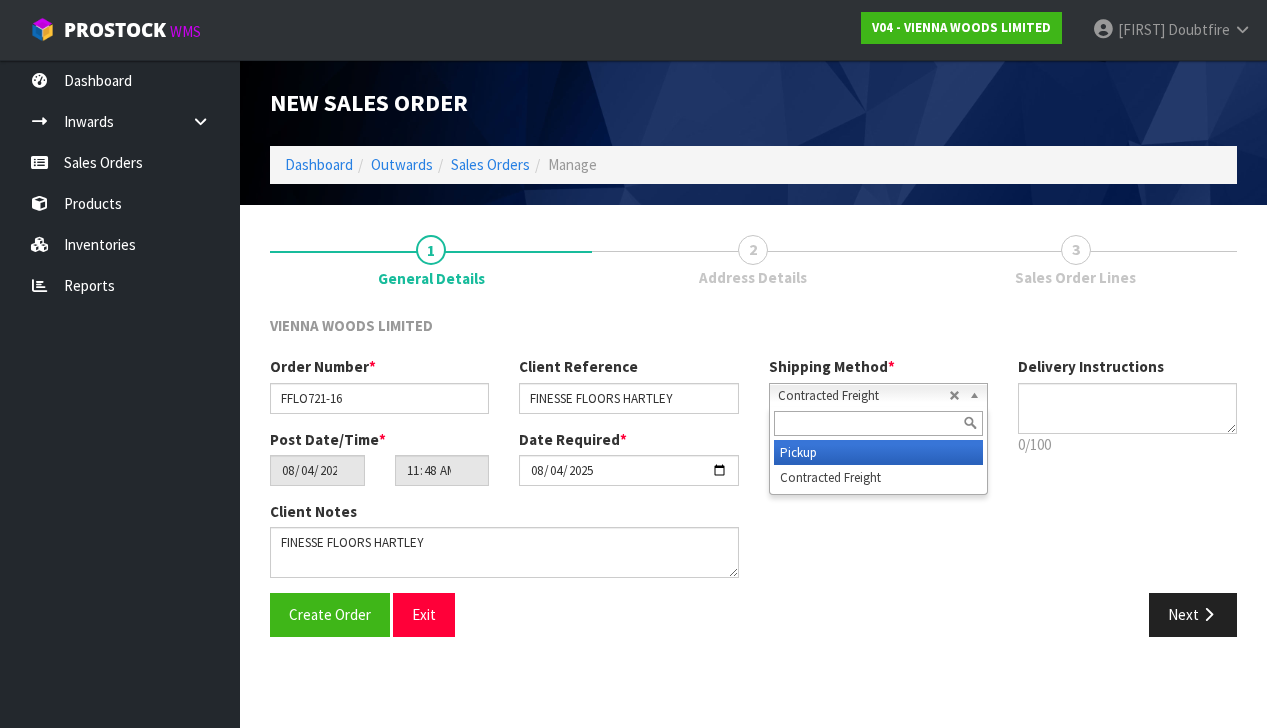 click on "Pickup" at bounding box center [878, 452] 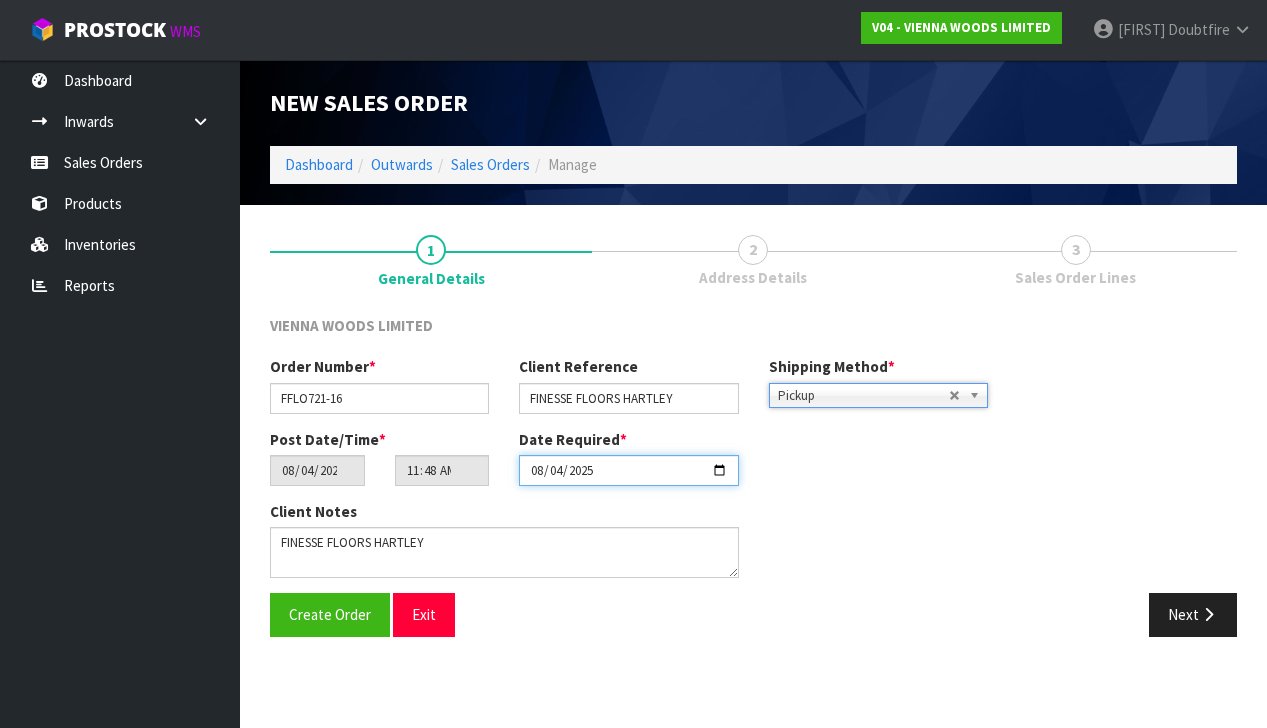 click on "2025-08-04" at bounding box center (628, 470) 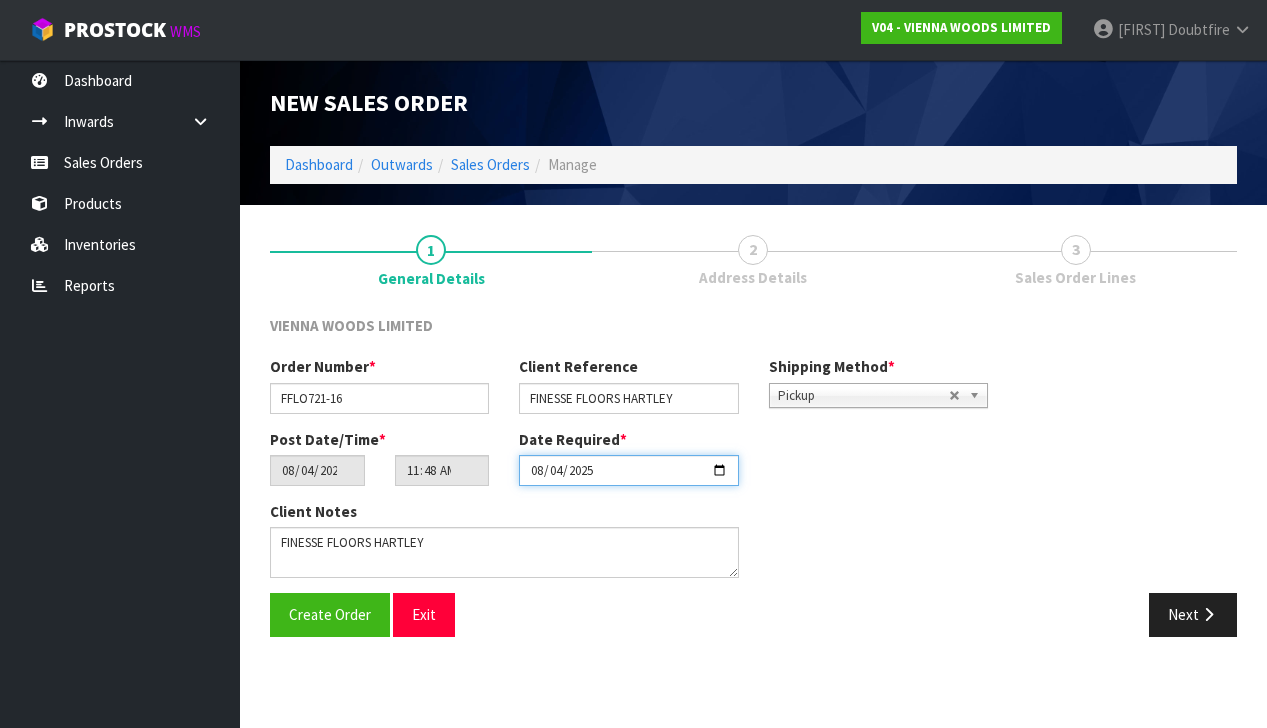 type on "[DATE]" 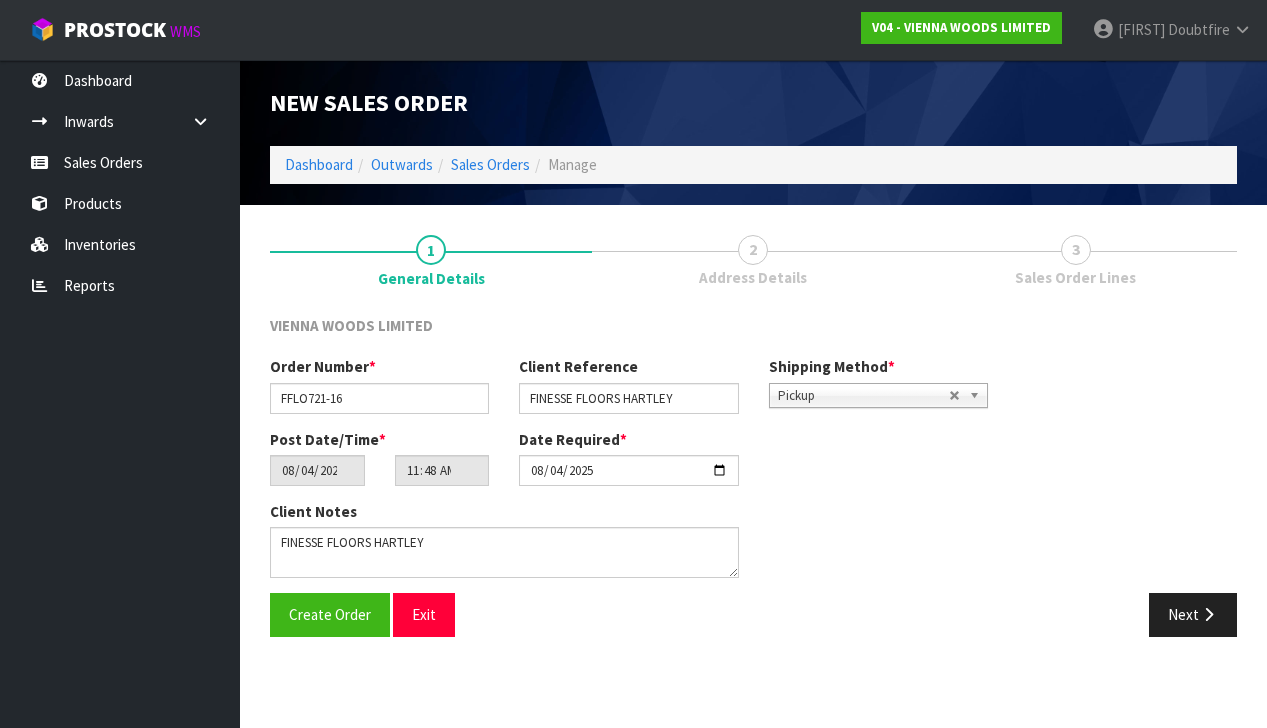click on "[ORDER_NUMBER] [CLIENT_REFERENCE] [SHIPPING_METHOD] [POST_DATE] [DATE_REQUIRED]" at bounding box center [753, 436] 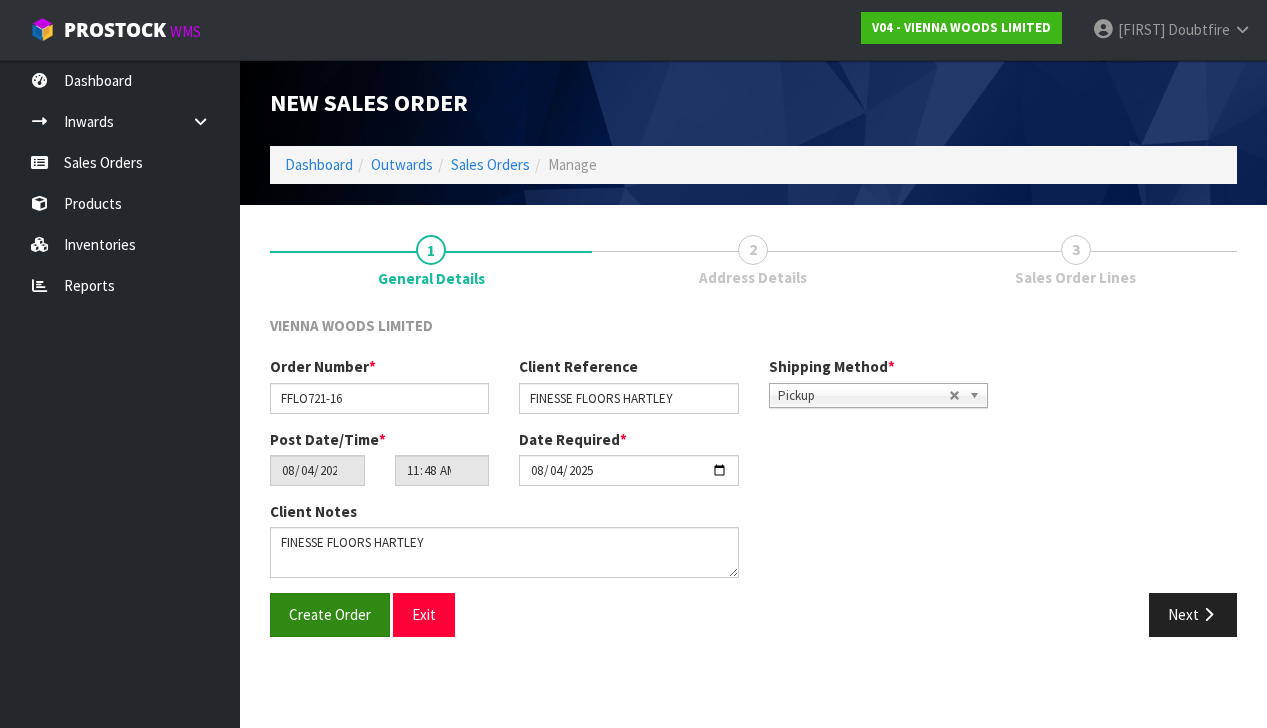 click on "Create Order" at bounding box center [330, 614] 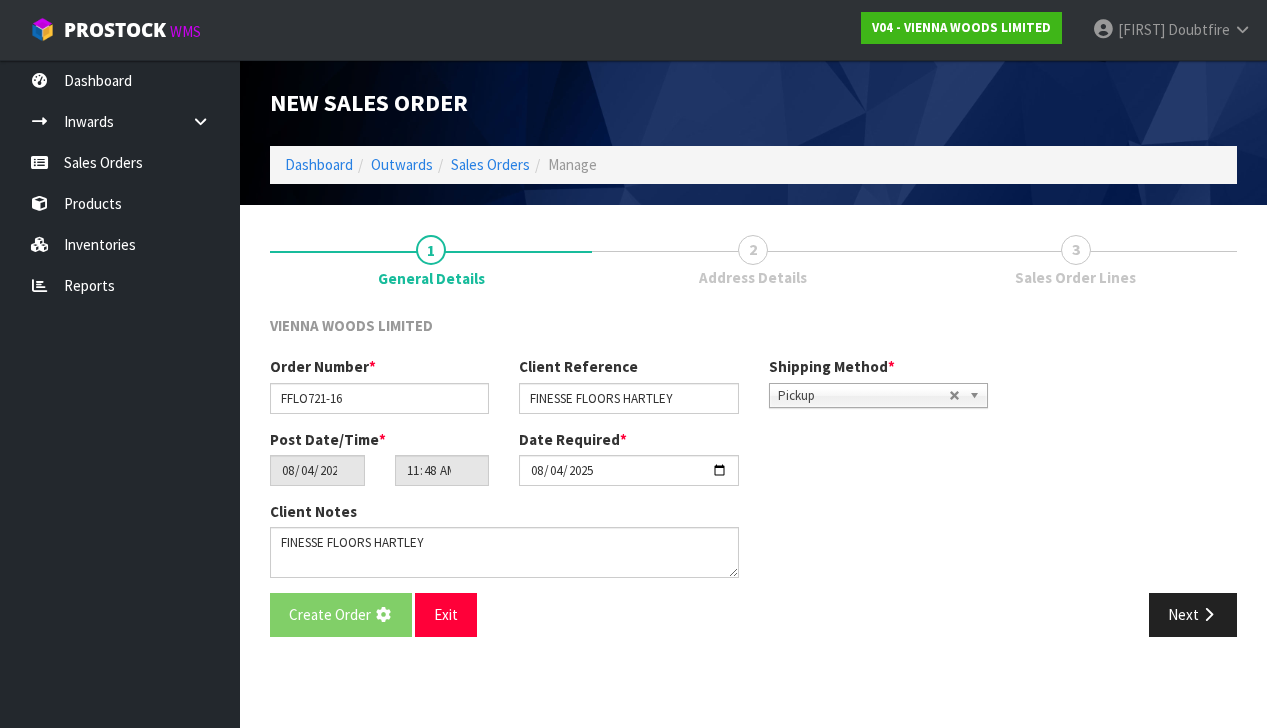 scroll, scrollTop: 0, scrollLeft: 0, axis: both 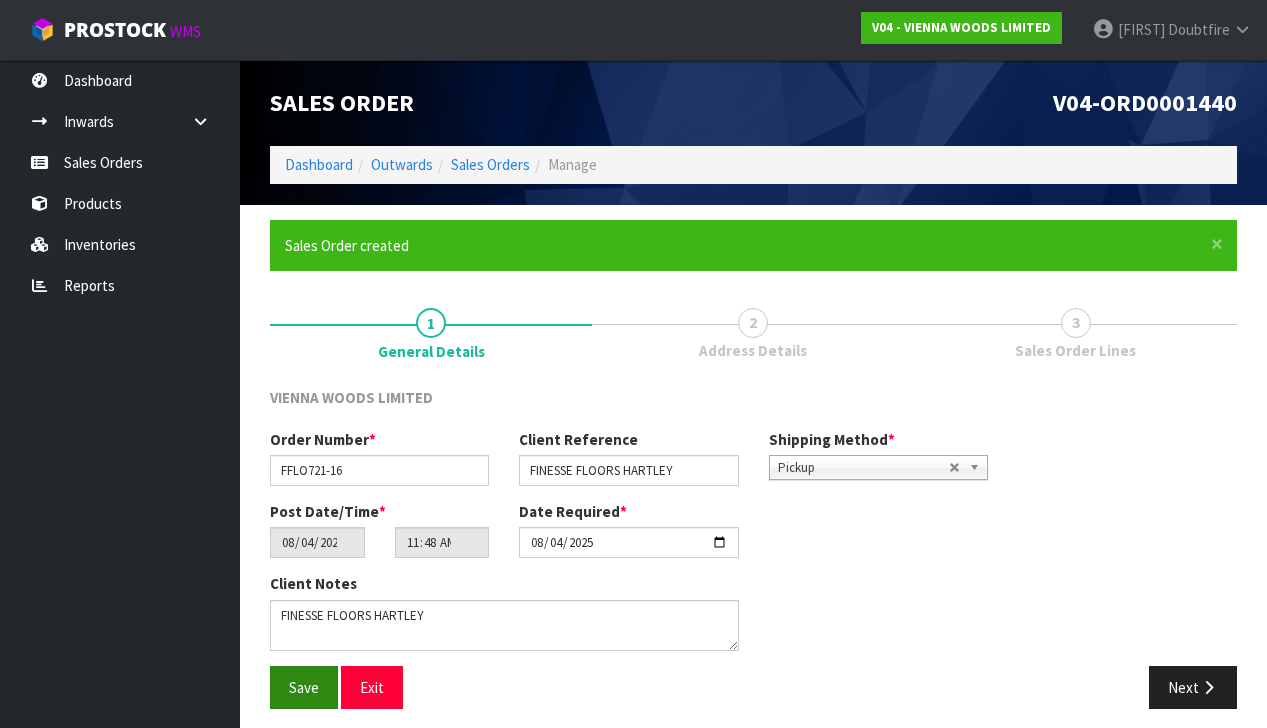 click on "Save" at bounding box center (304, 687) 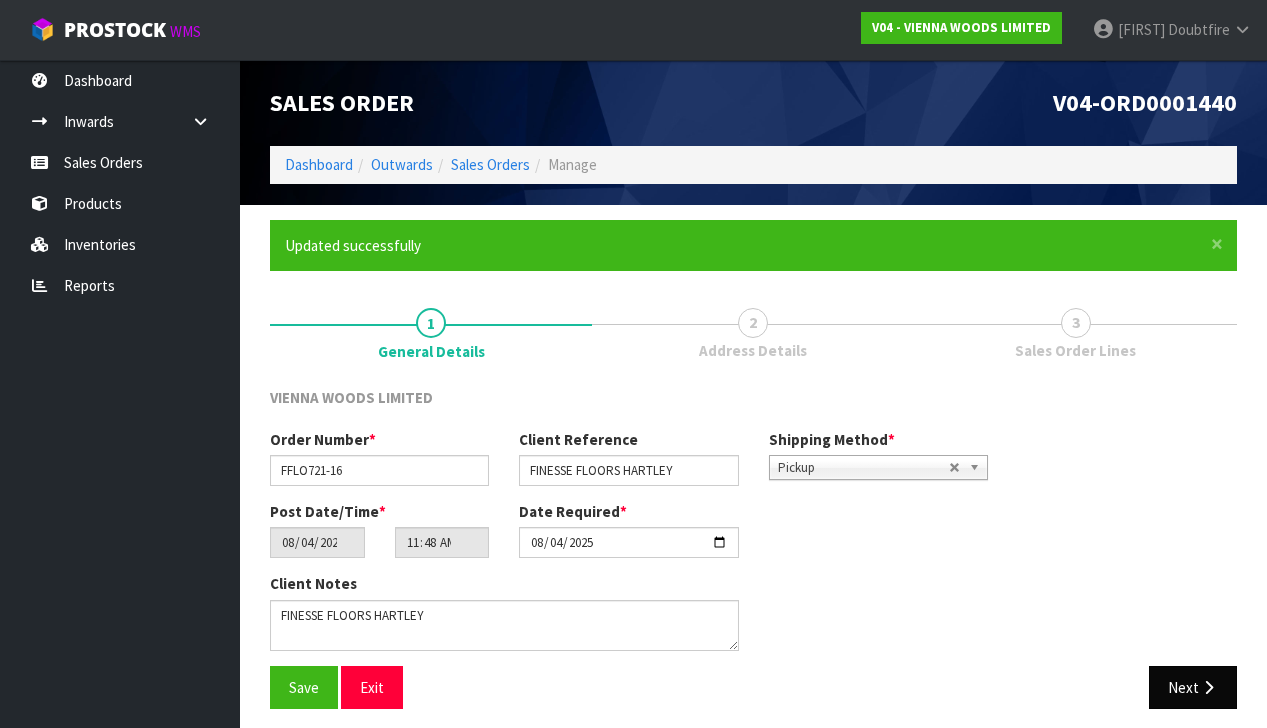 click at bounding box center [1208, 687] 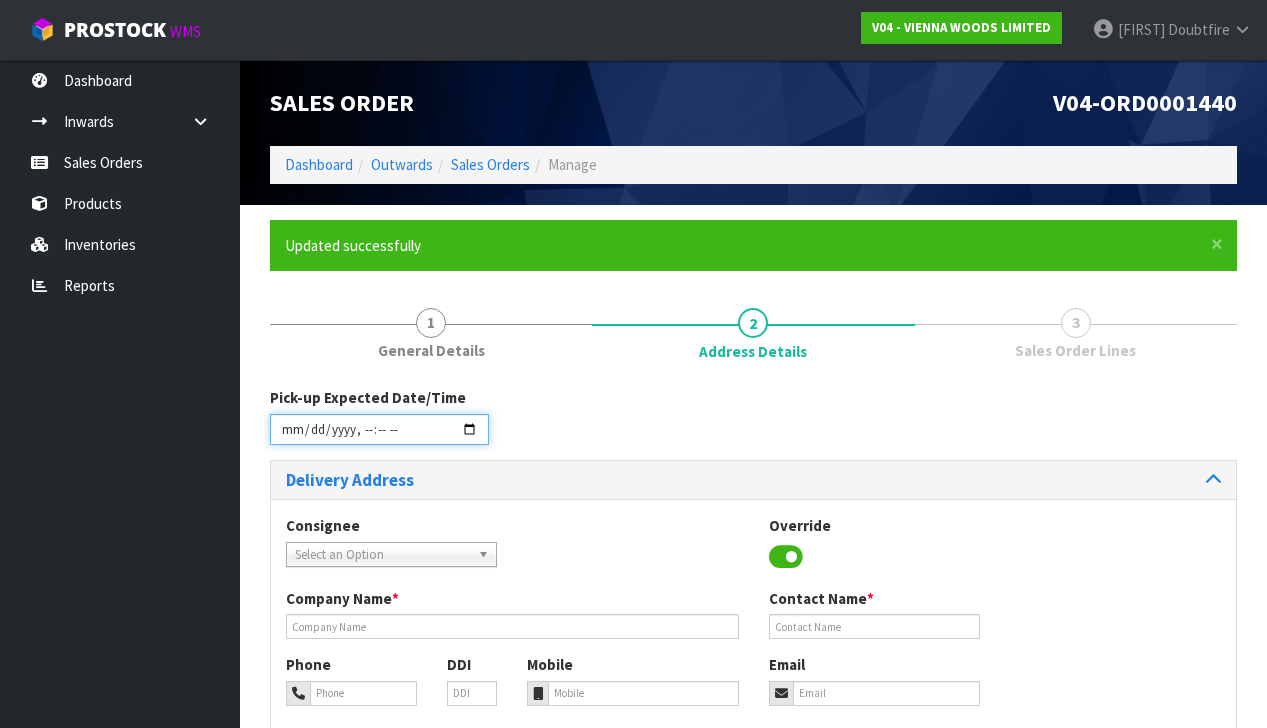 click at bounding box center [379, 429] 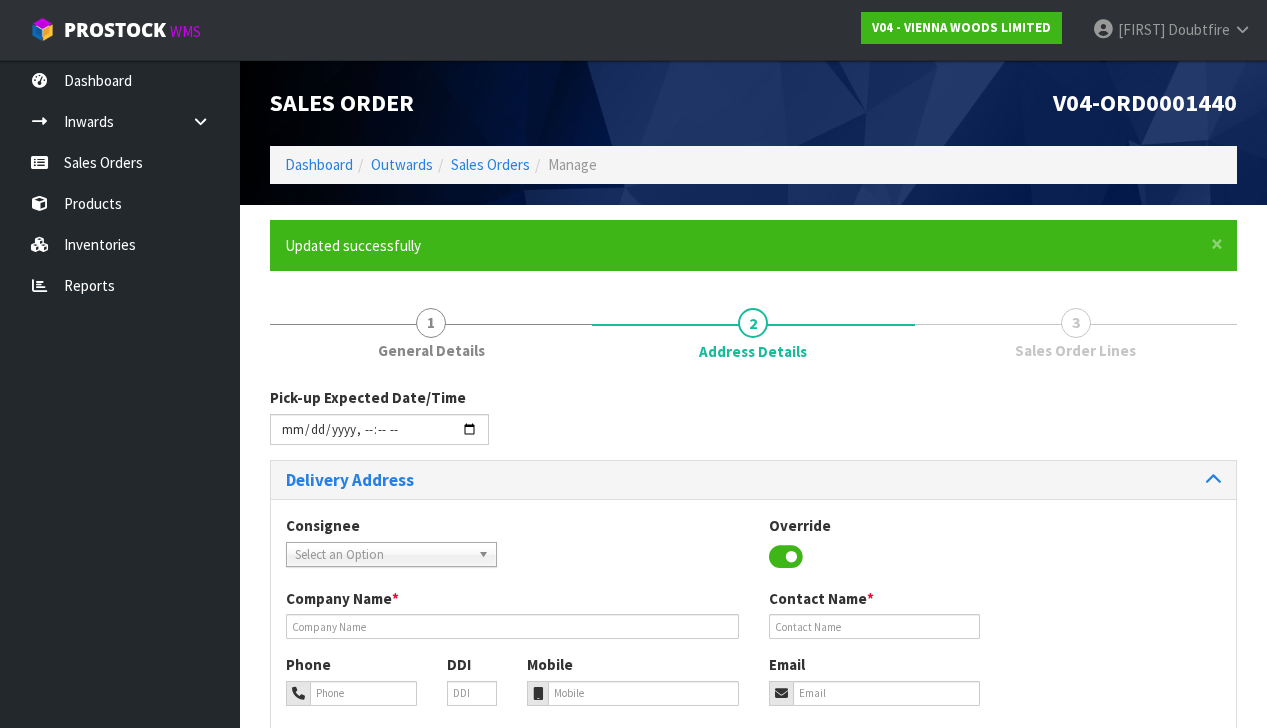 click on "Pick-up Expected Date/Time" at bounding box center [753, 423] 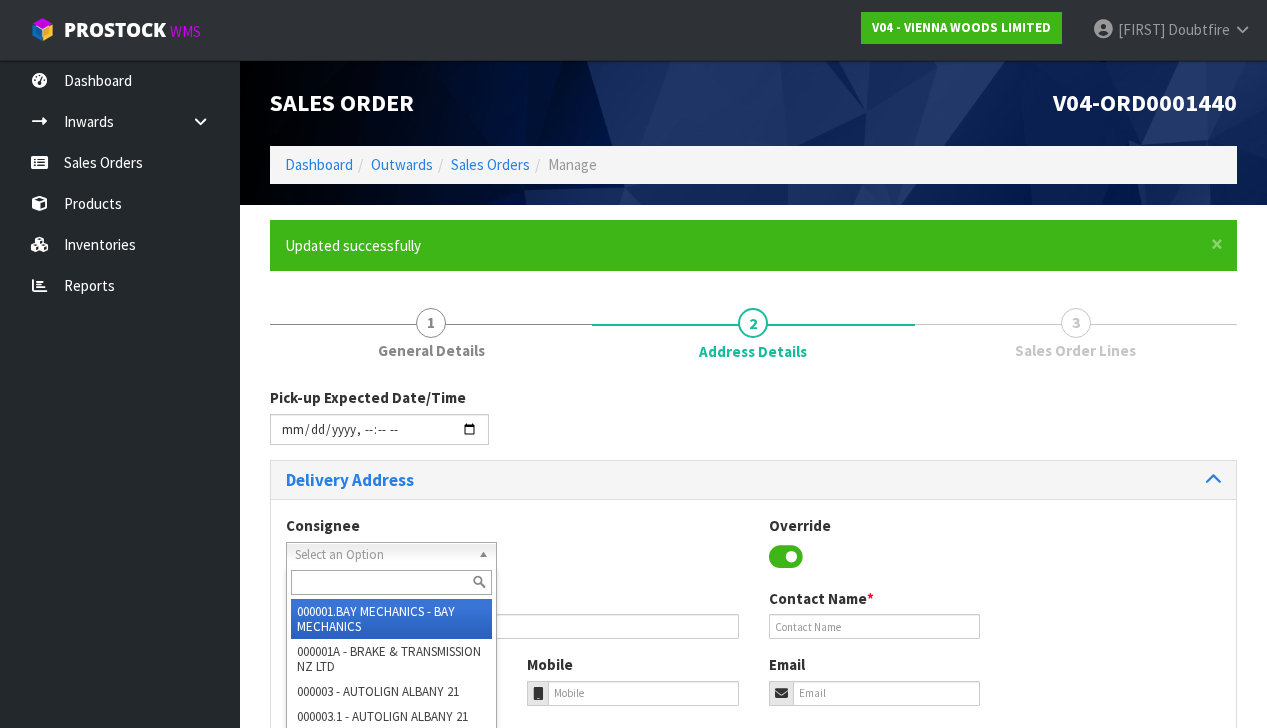 click on "Select an Option" at bounding box center (382, 555) 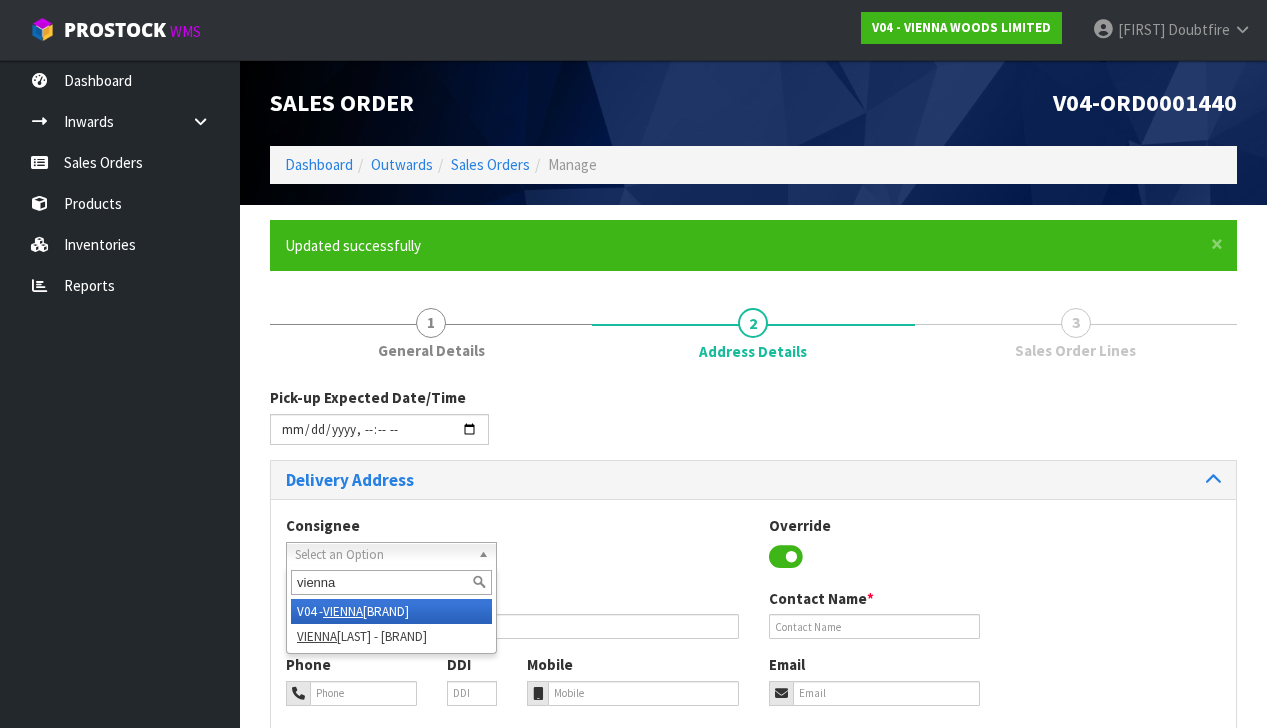 type on "vienna" 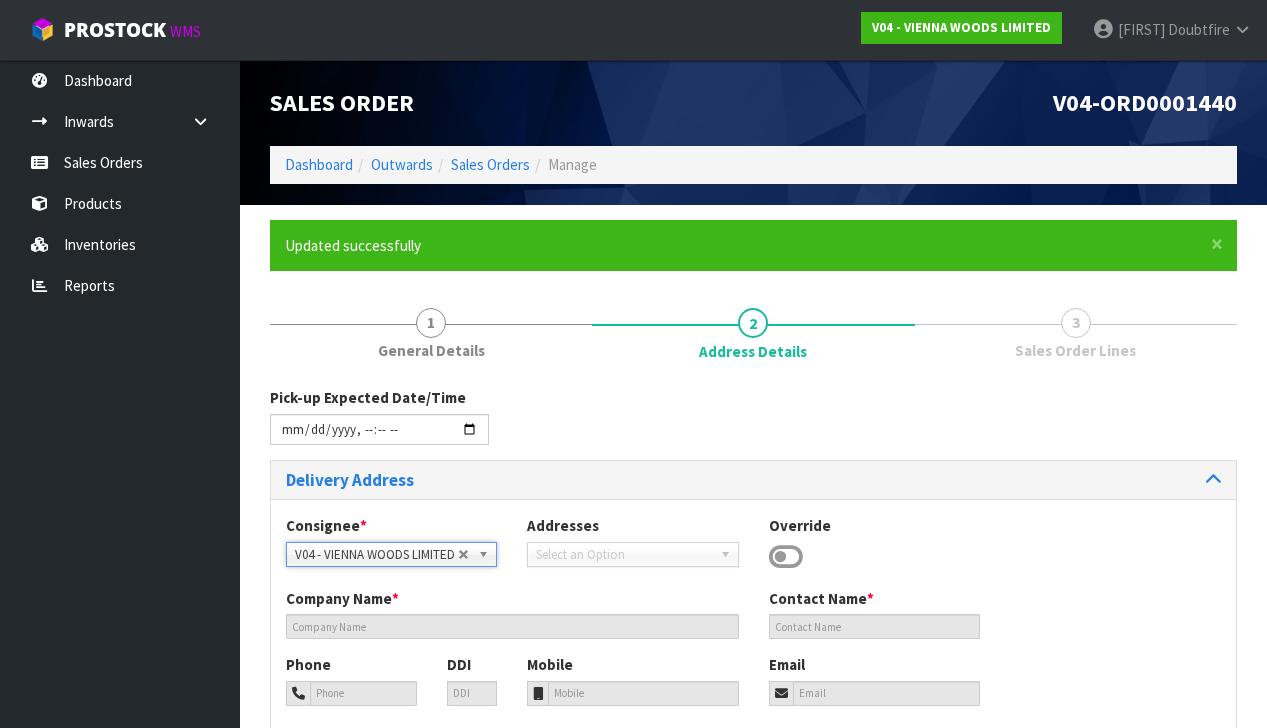 type on "VIENNA WOODS LIMITED" 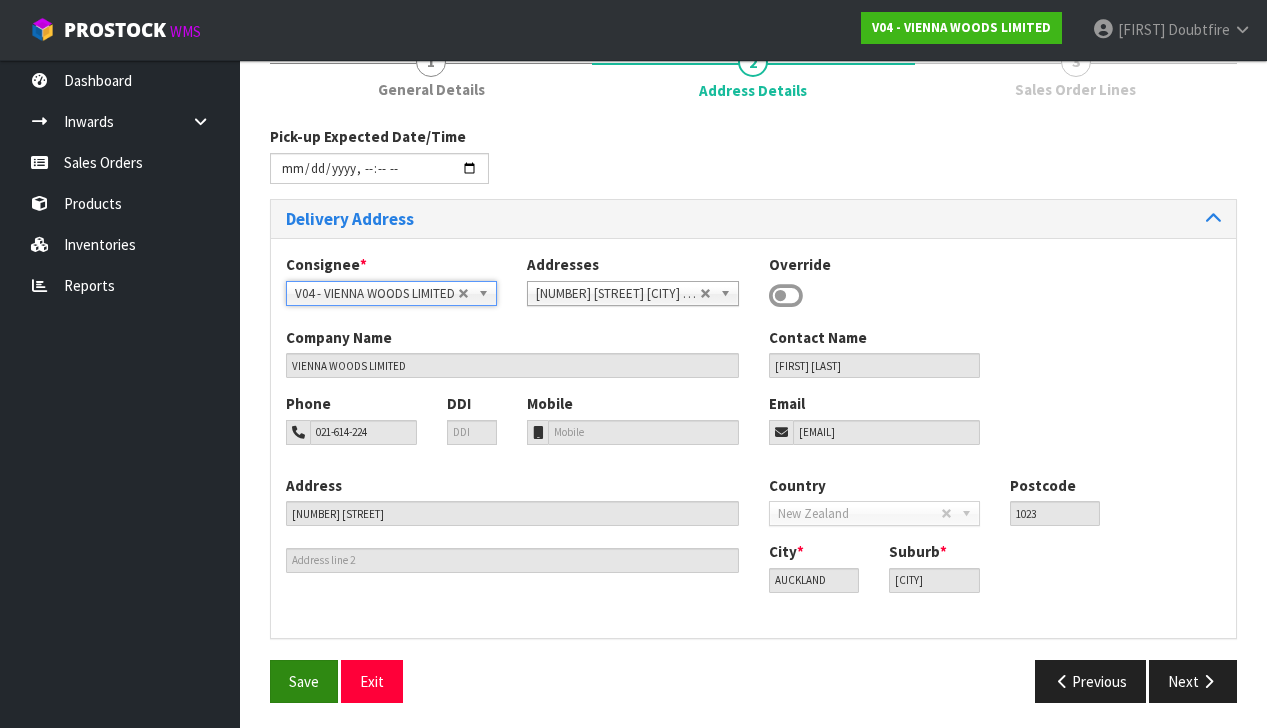 scroll, scrollTop: 260, scrollLeft: 0, axis: vertical 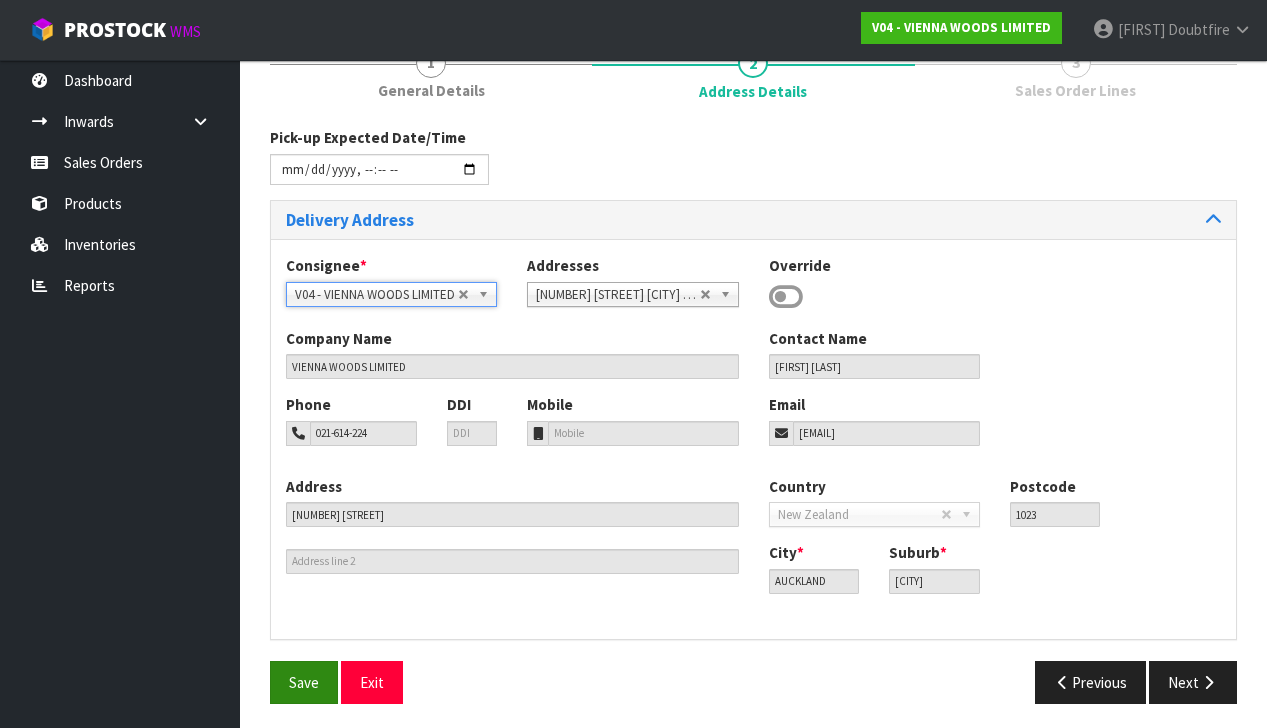 click on "Save" at bounding box center (304, 682) 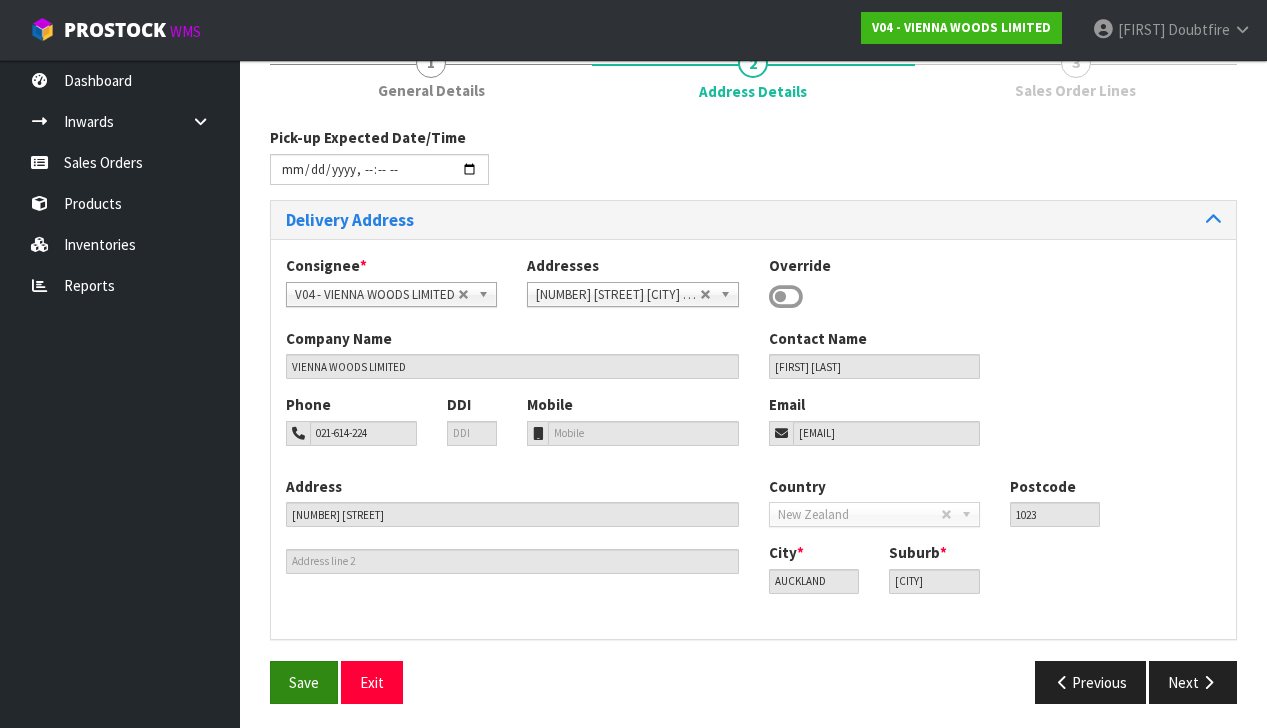 scroll, scrollTop: 0, scrollLeft: 0, axis: both 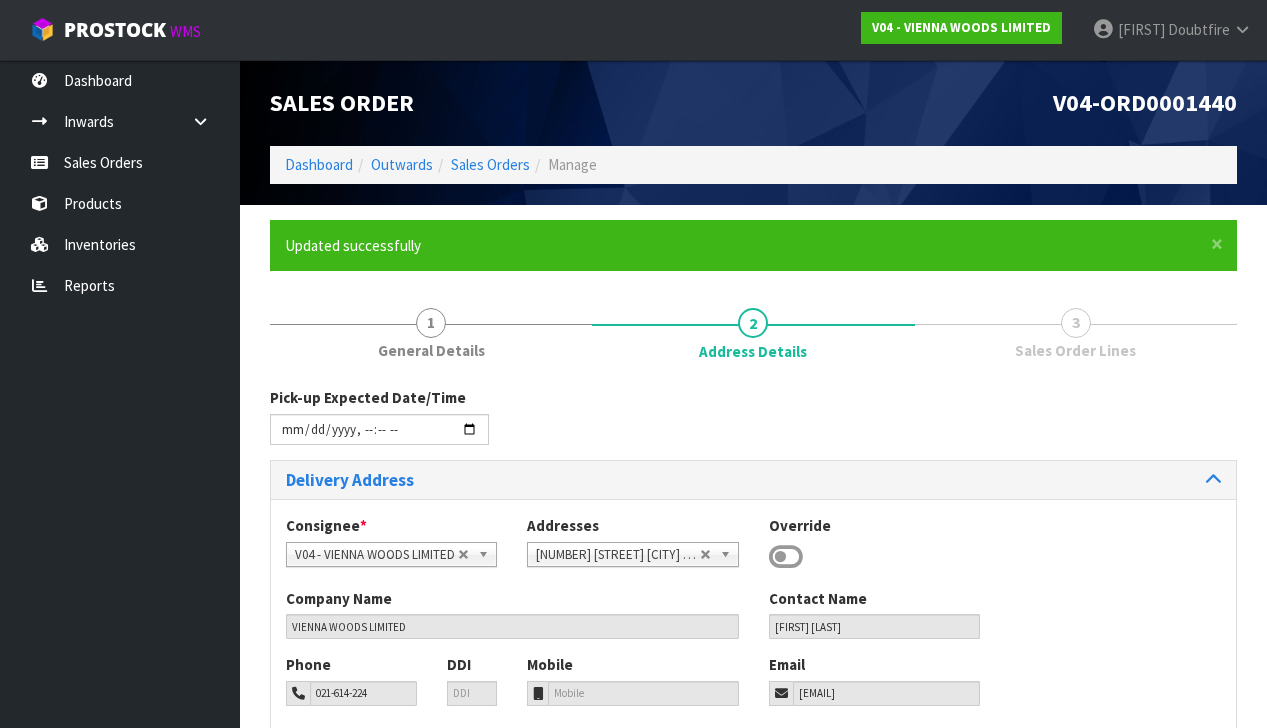 type on "[DATE]T[TIME]" 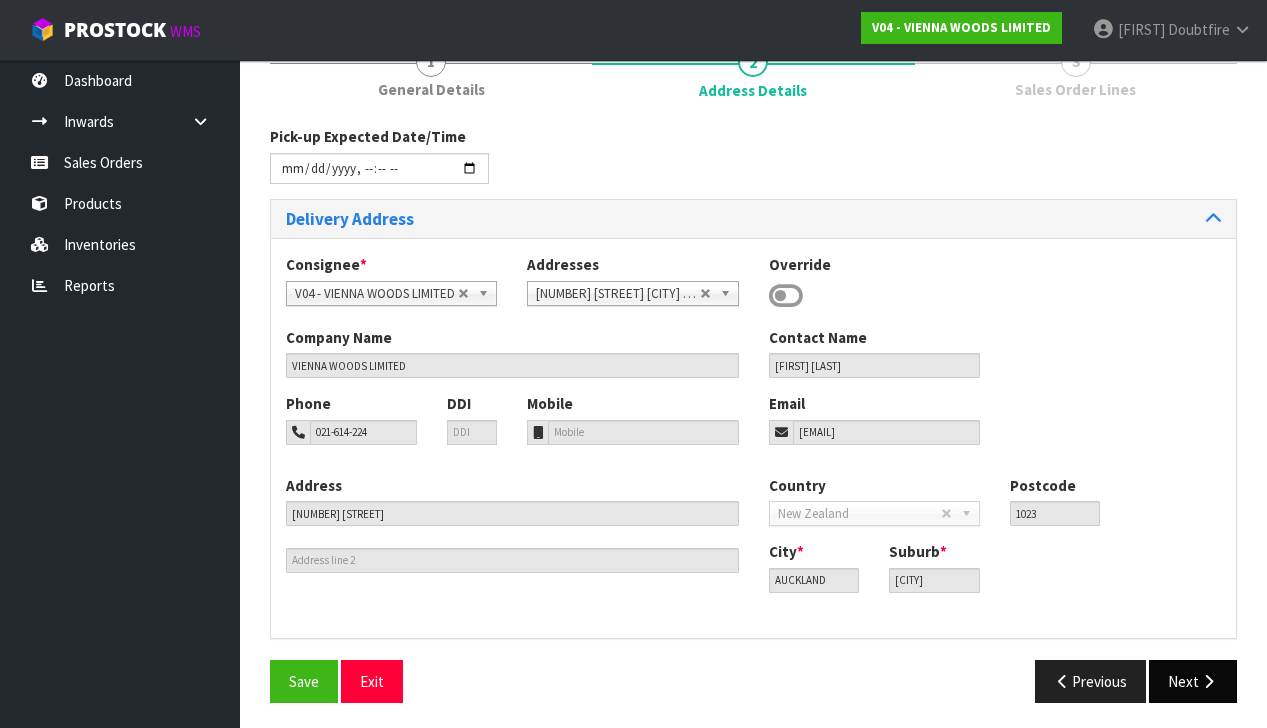 scroll, scrollTop: 260, scrollLeft: 0, axis: vertical 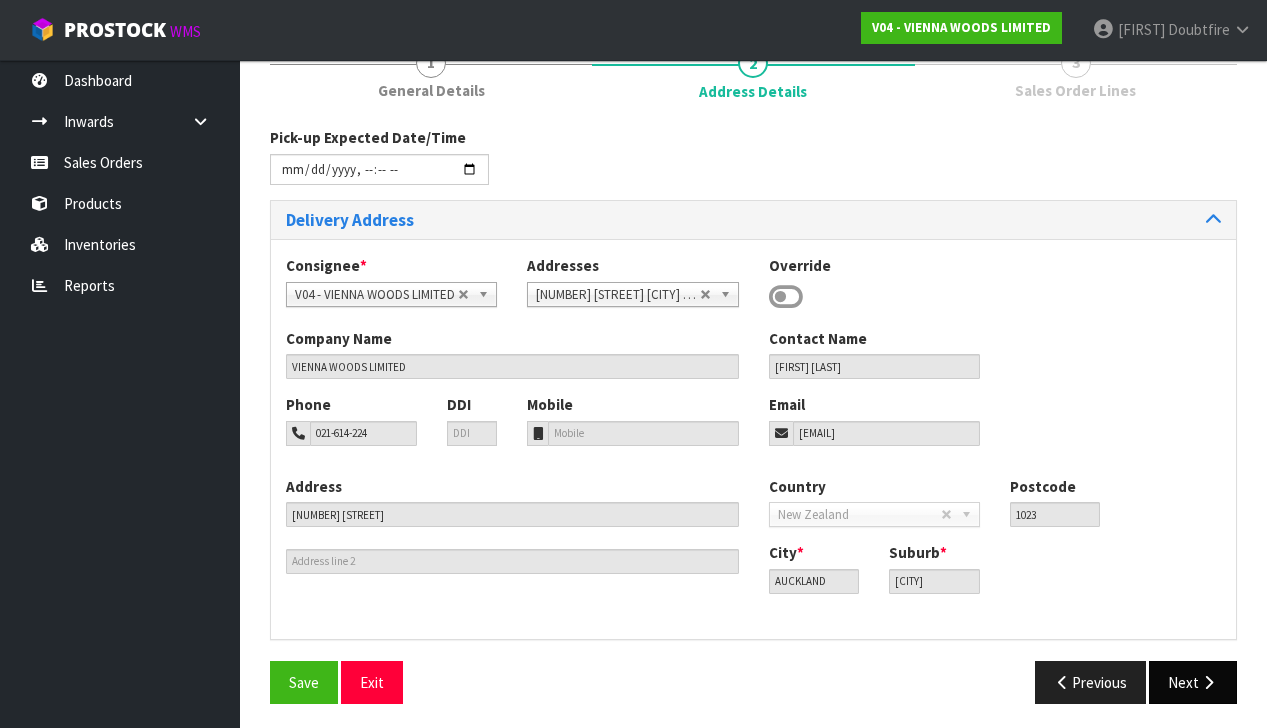 click at bounding box center [1208, 682] 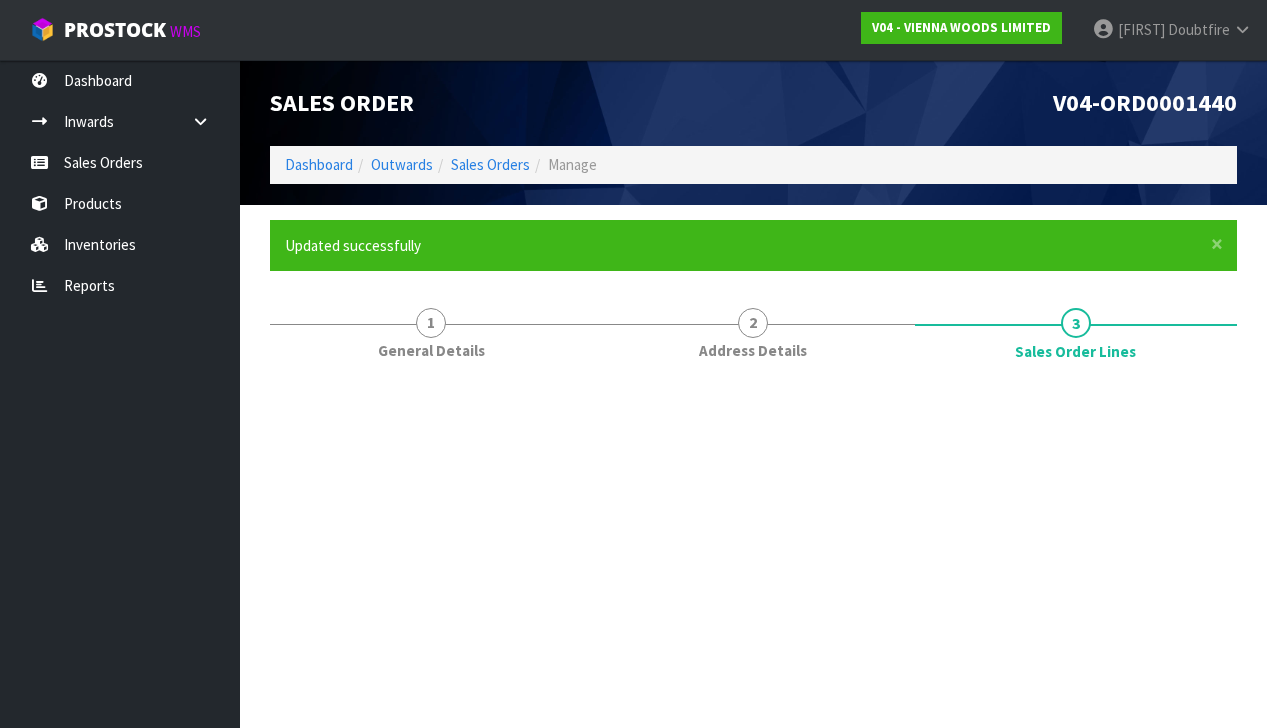 scroll, scrollTop: 0, scrollLeft: 0, axis: both 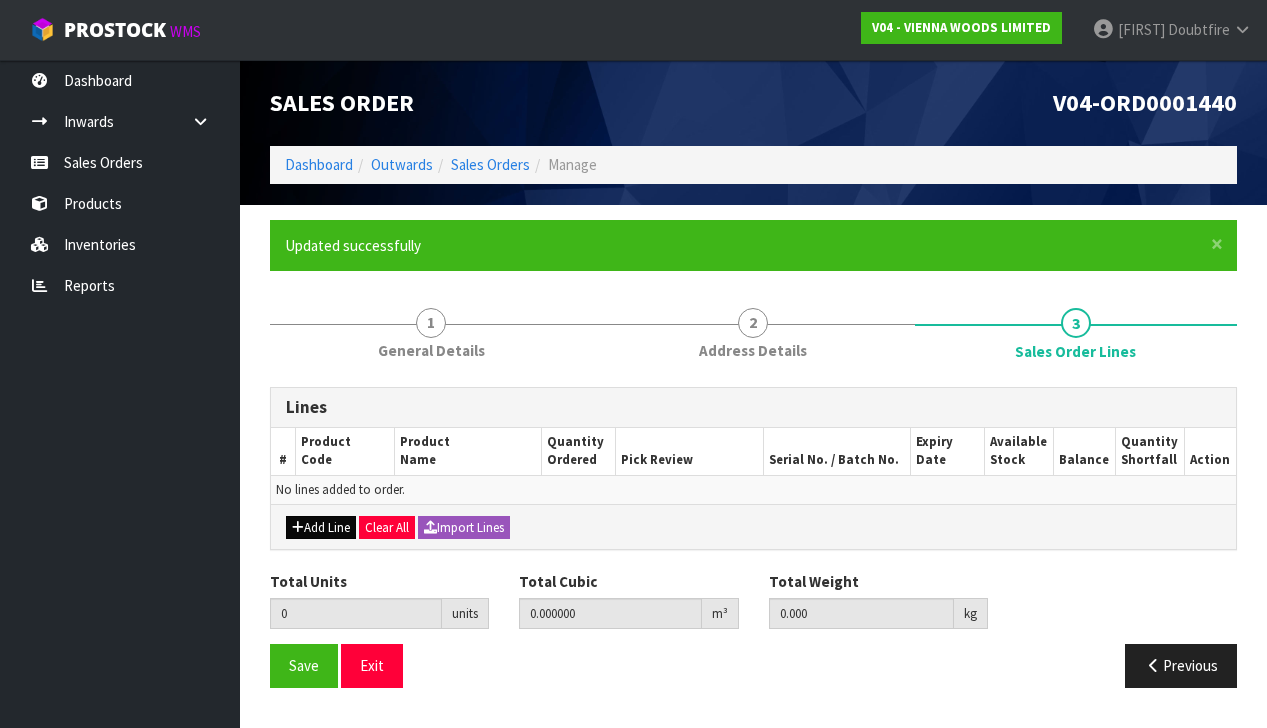 click on "Add Line" at bounding box center [321, 528] 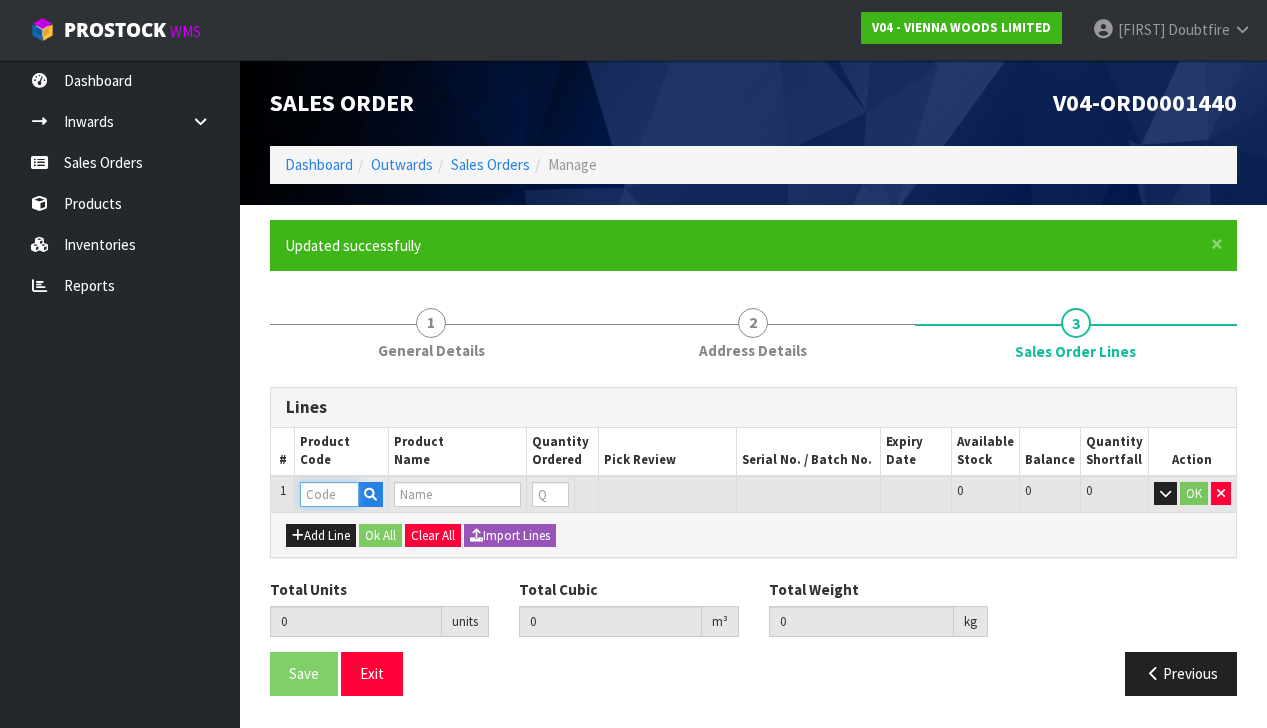 click at bounding box center [329, 494] 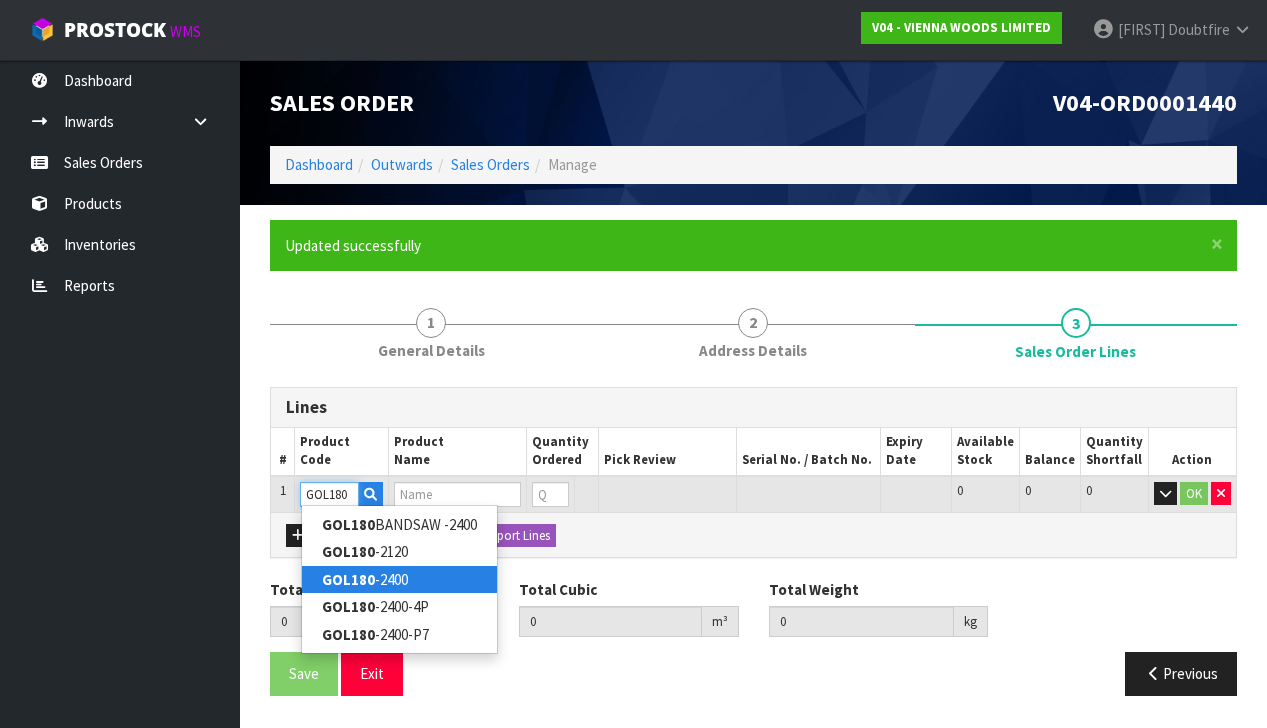 type on "GOL180" 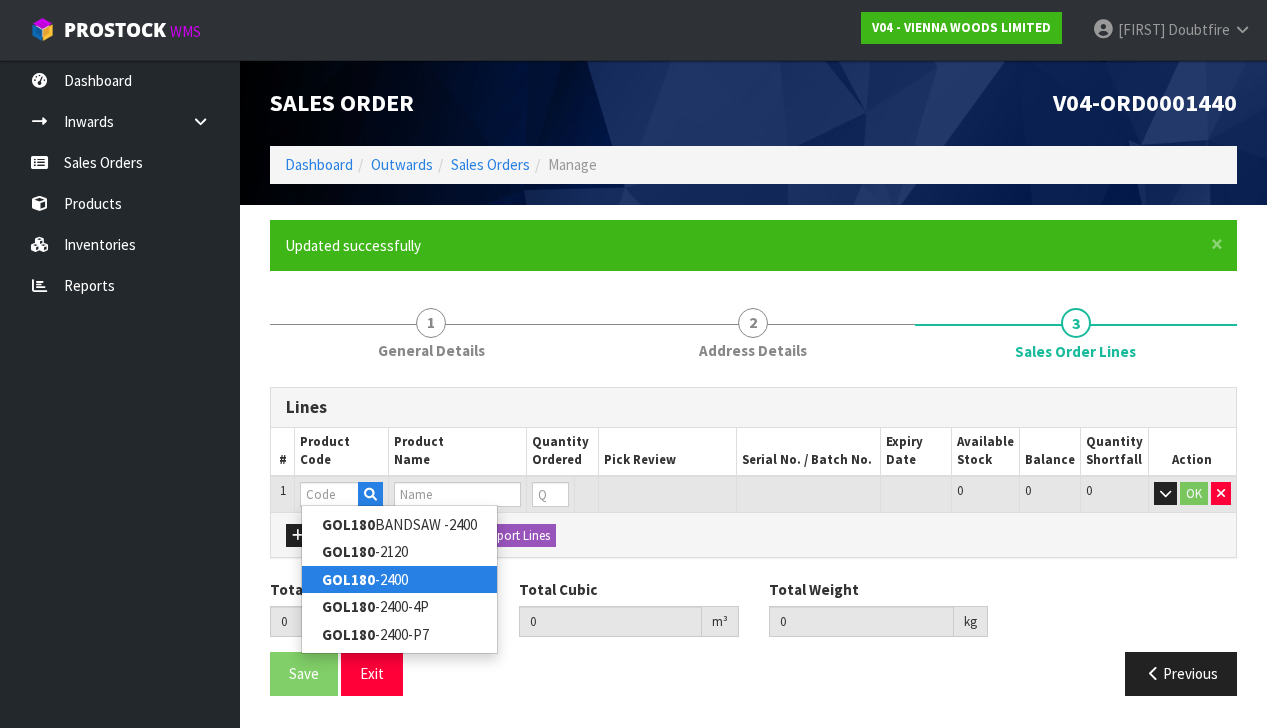 click on "GOL180 -2400" at bounding box center [399, 579] 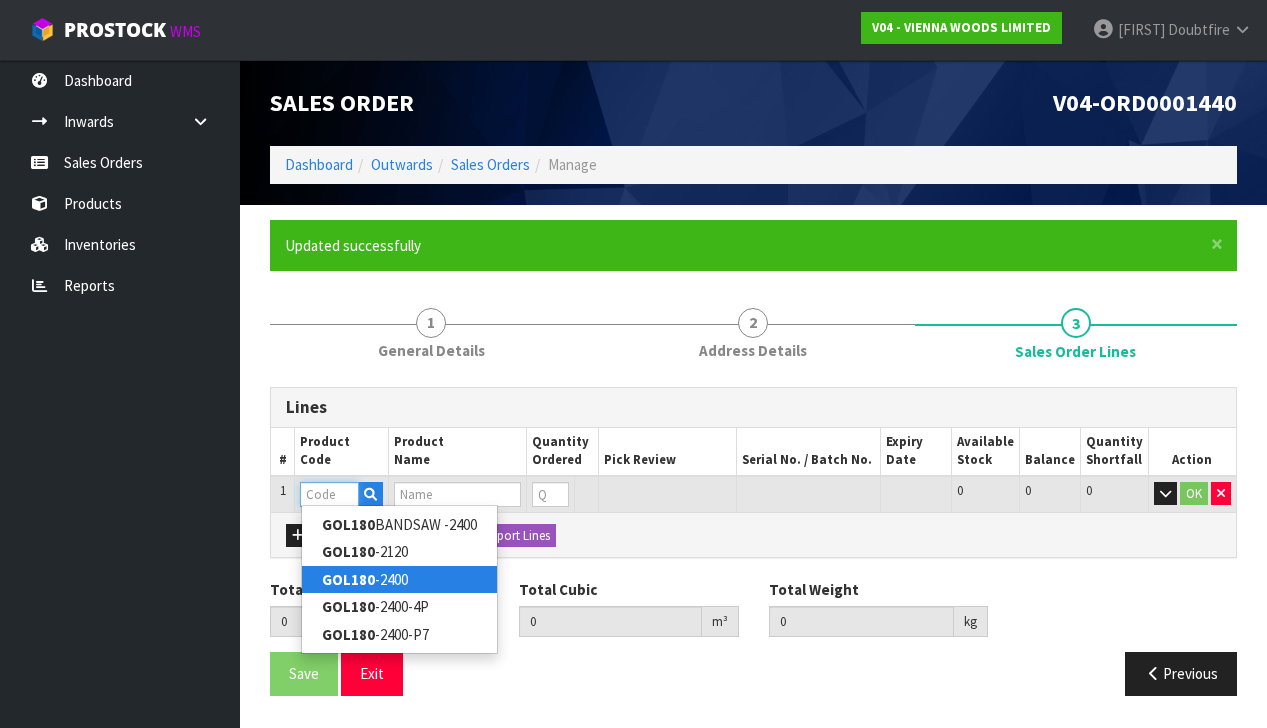 type on "GOL180-2400" 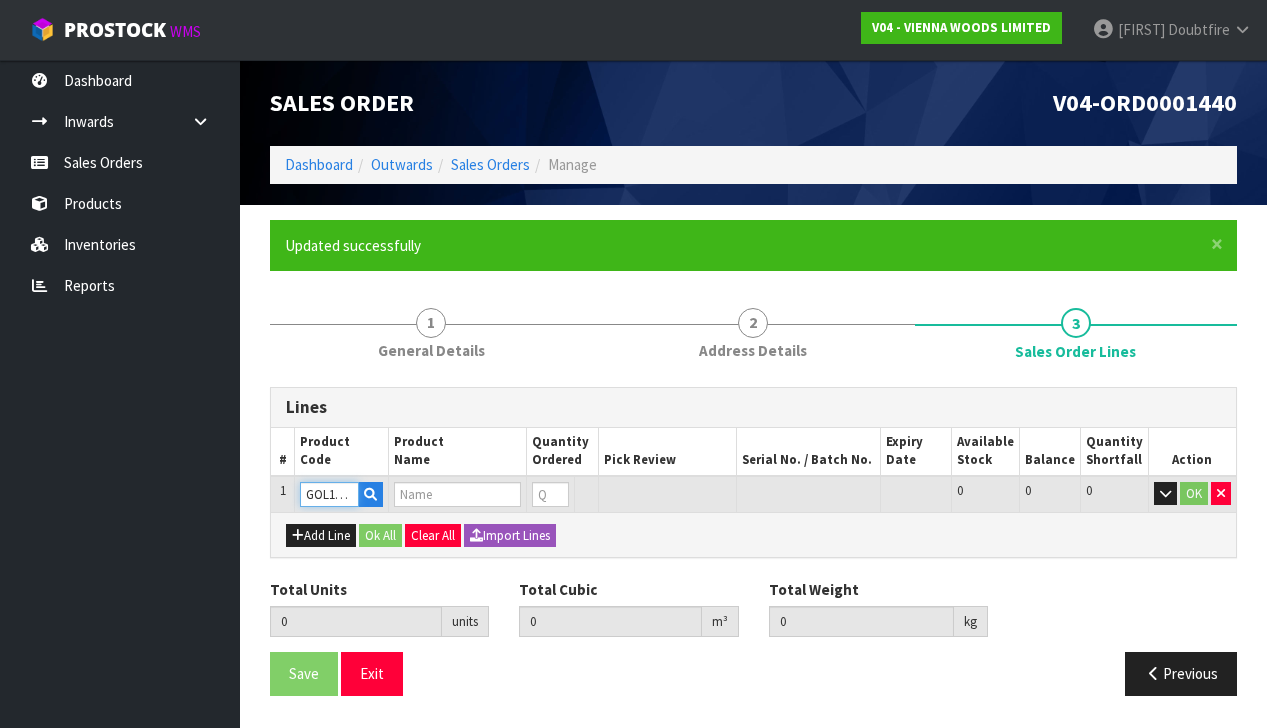 type on "0.000000" 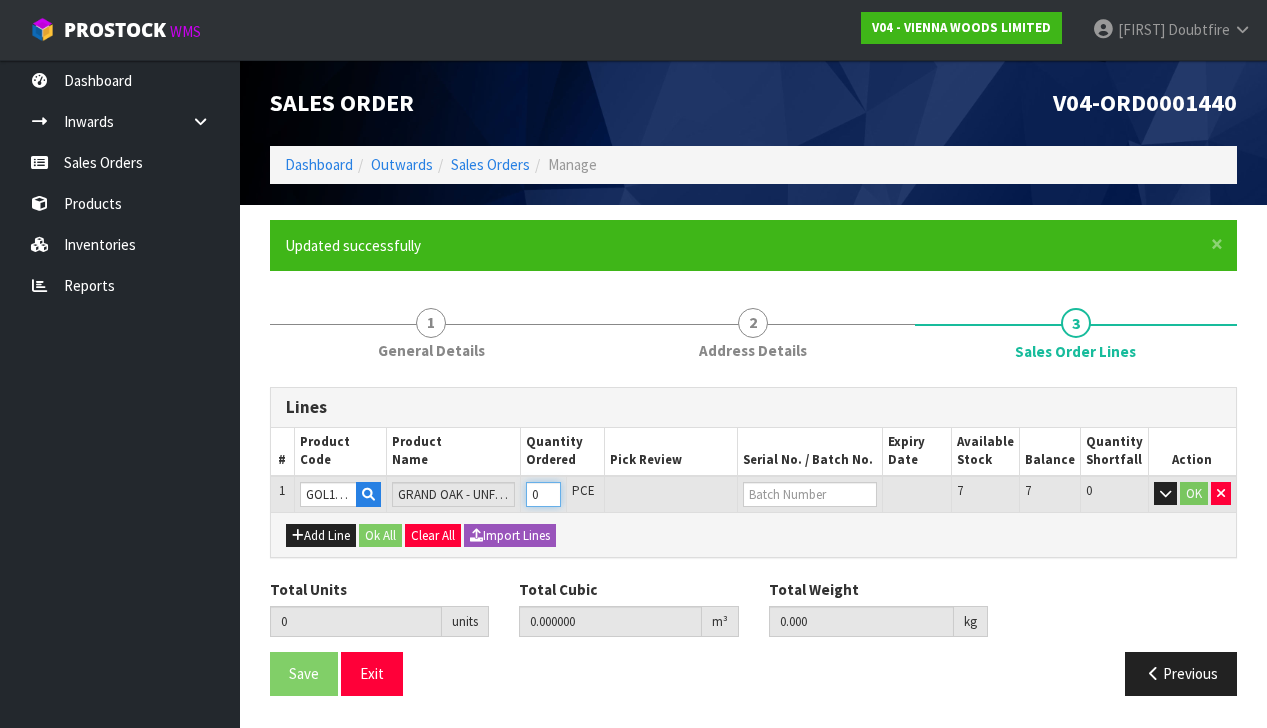 type on "1" 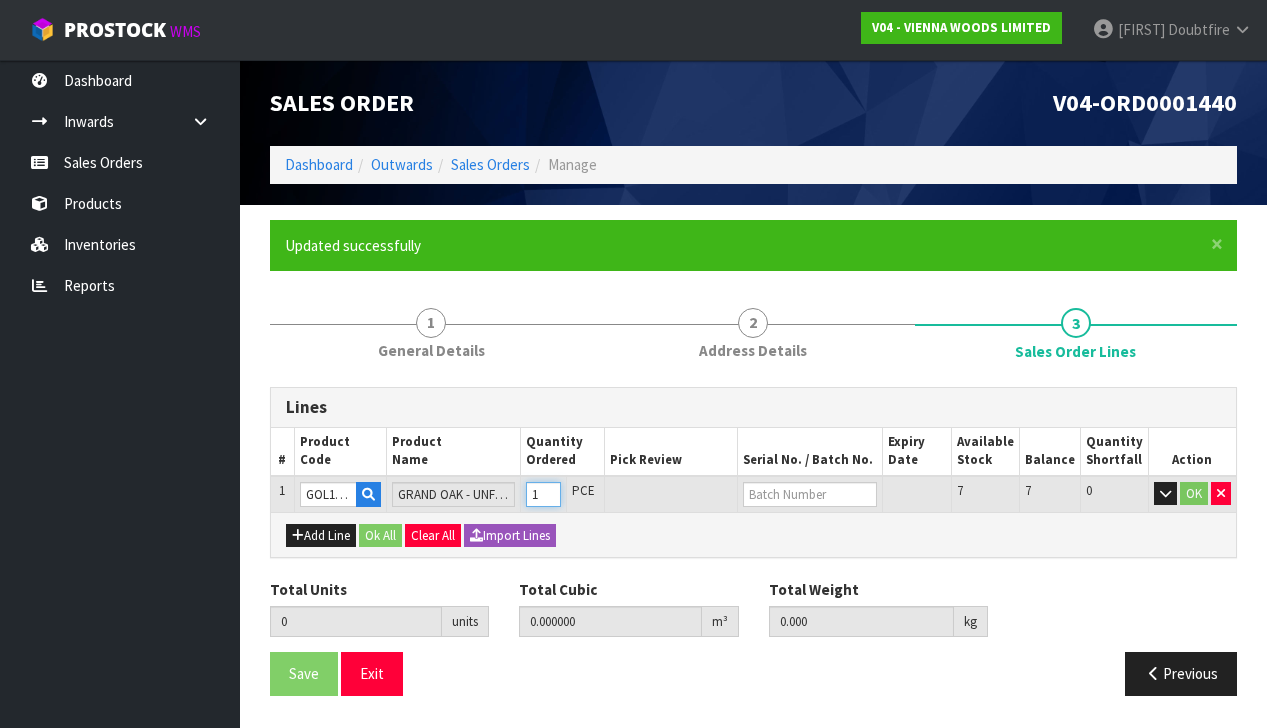 type on "1" 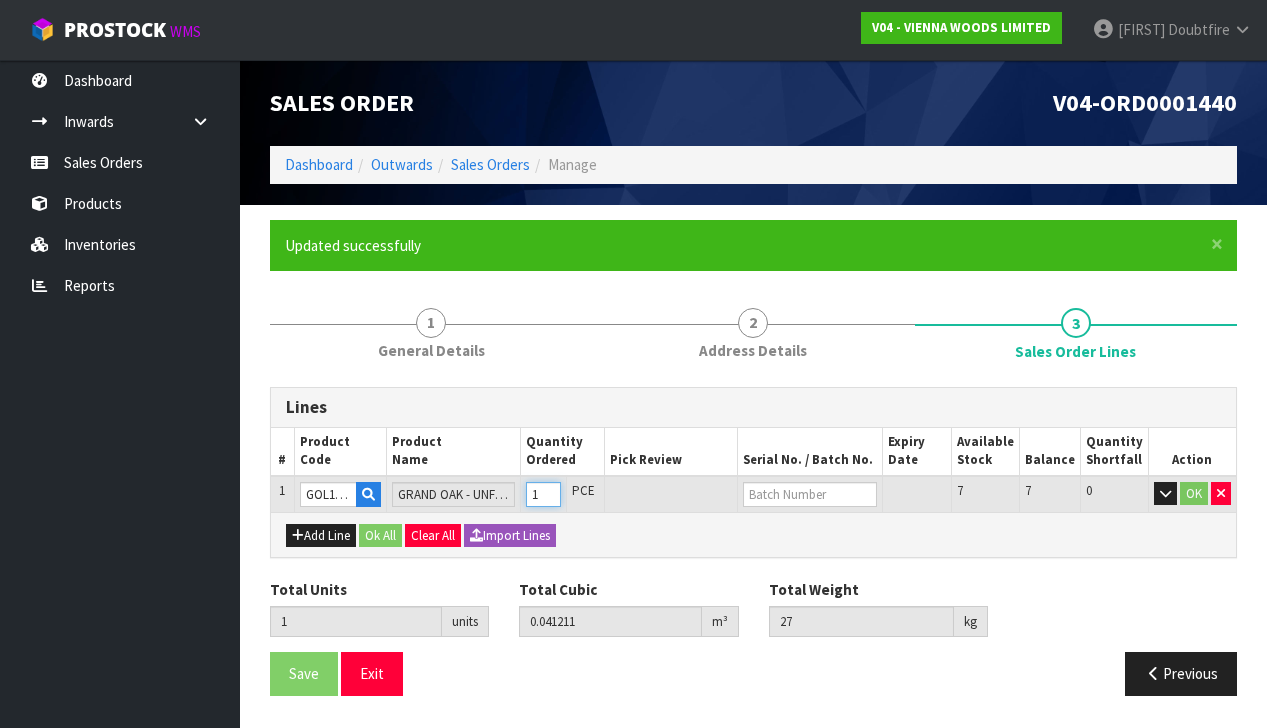 click on "1" at bounding box center [543, 494] 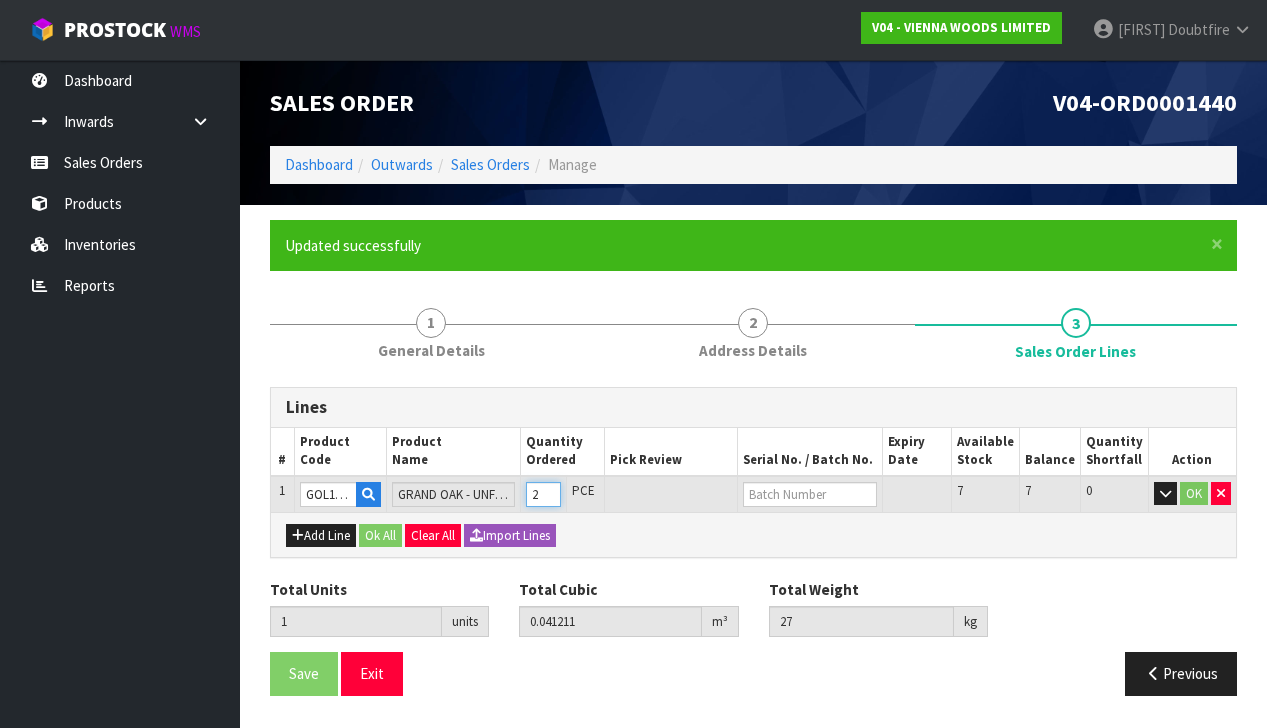 type on "2" 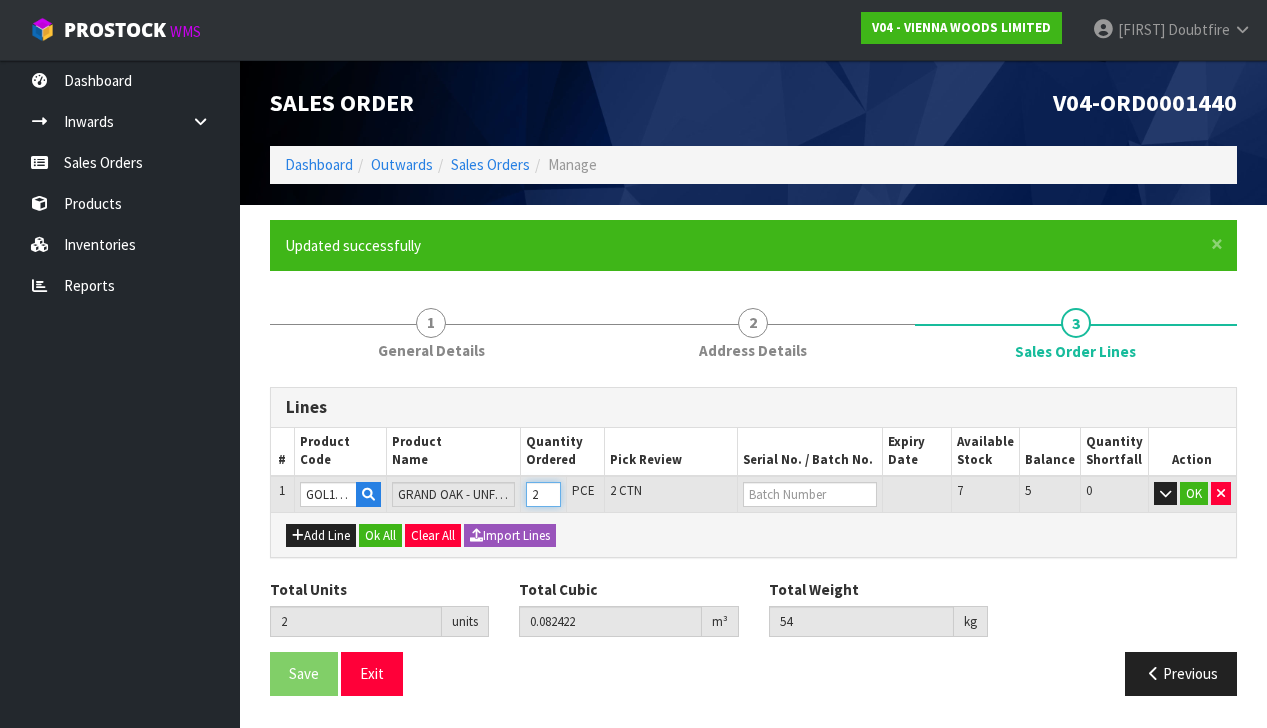 click on "2" at bounding box center (543, 494) 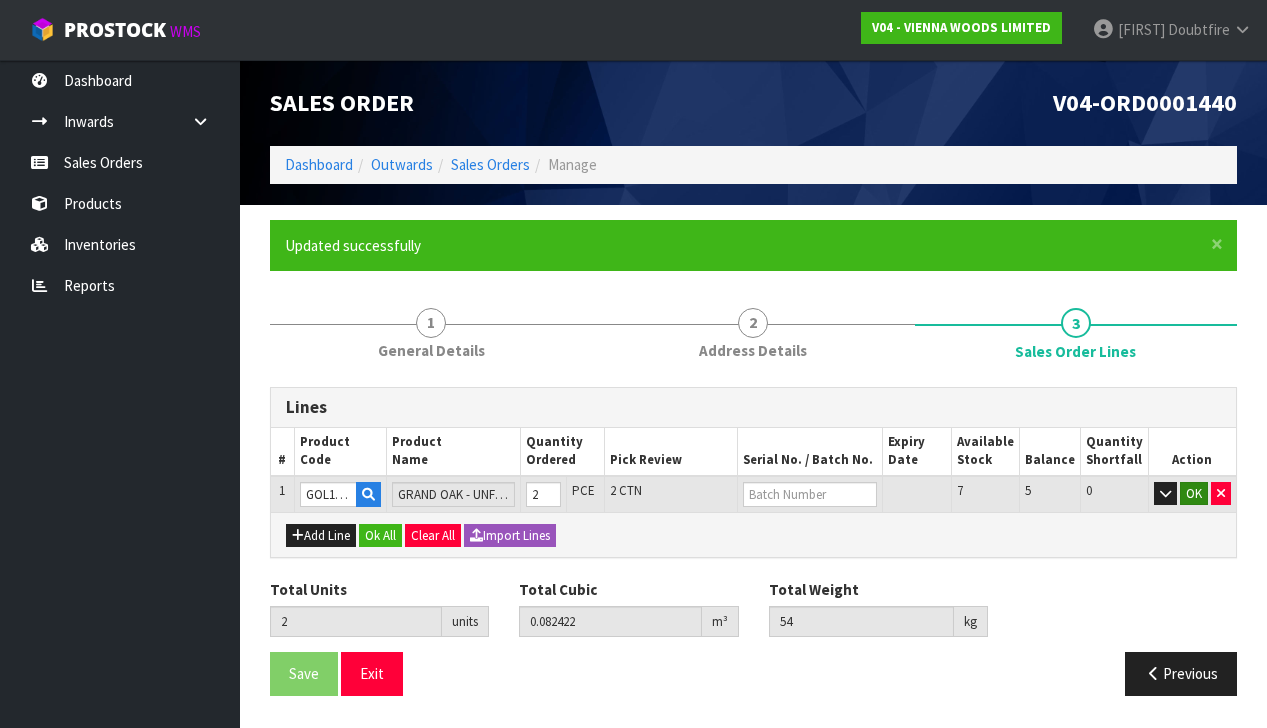 click on "OK" at bounding box center [1194, 494] 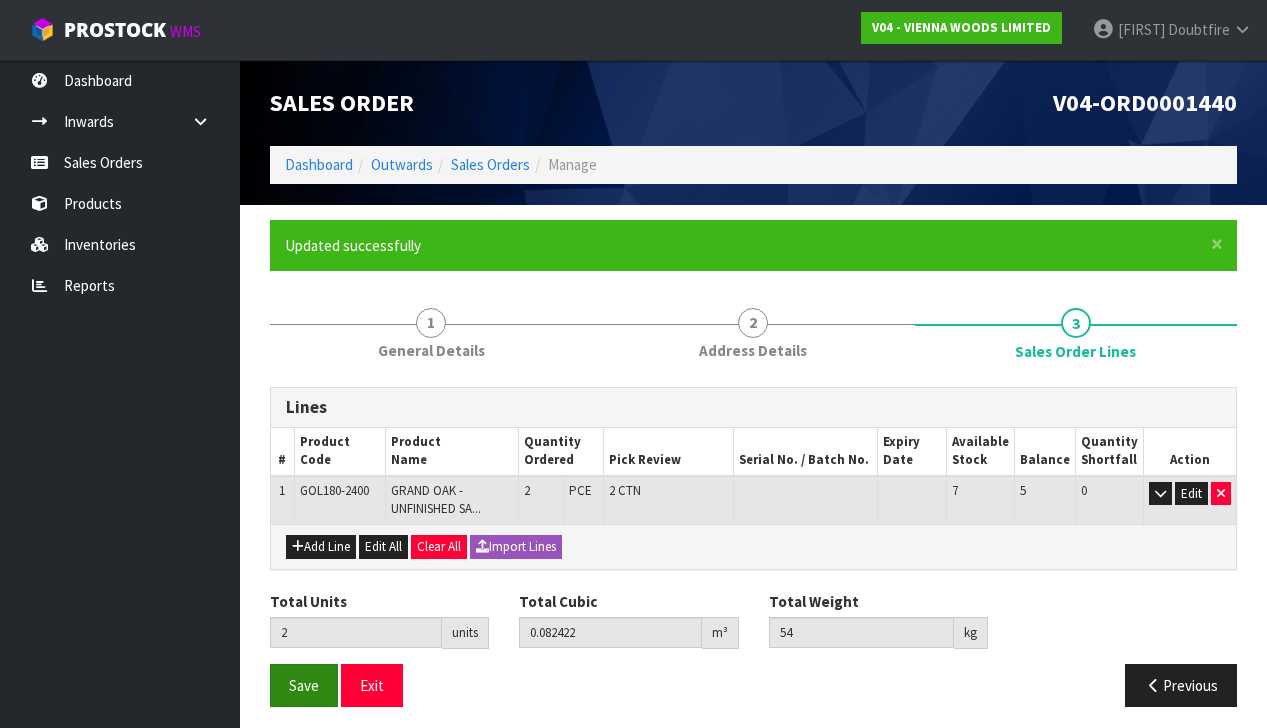 click on "Save" at bounding box center [304, 685] 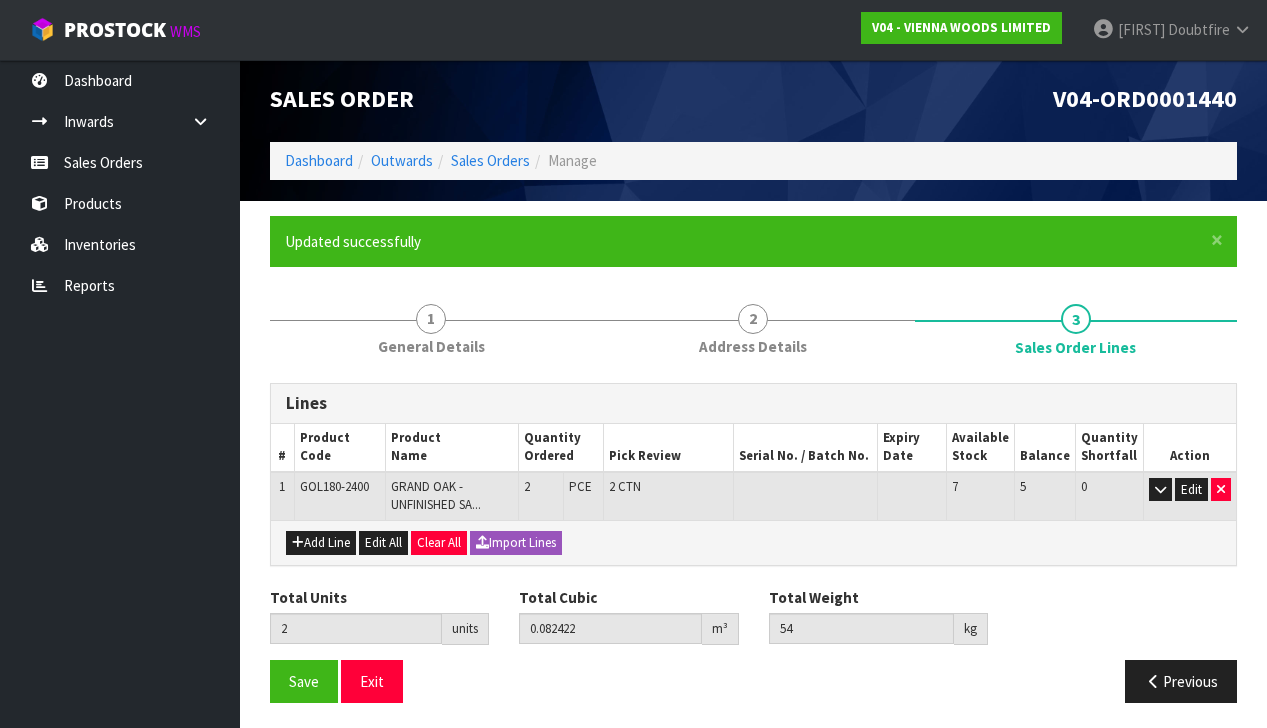 scroll, scrollTop: 3, scrollLeft: 0, axis: vertical 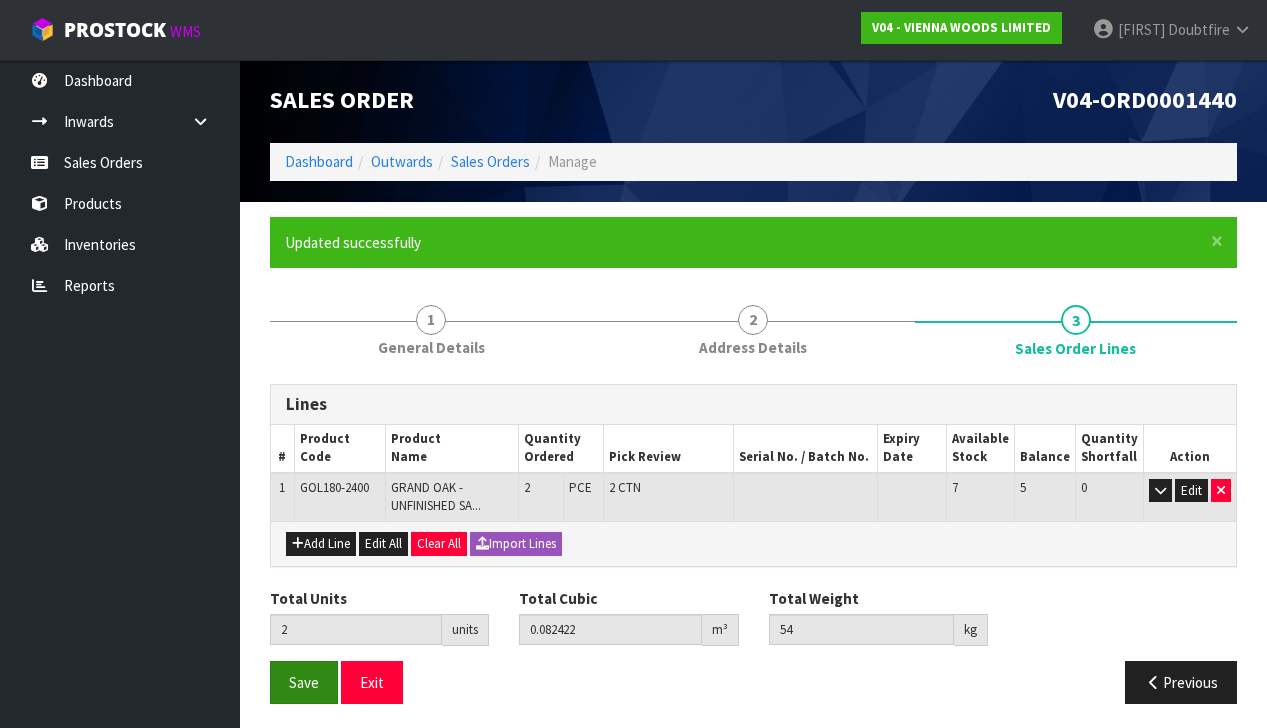 click on "Save" at bounding box center [304, 682] 